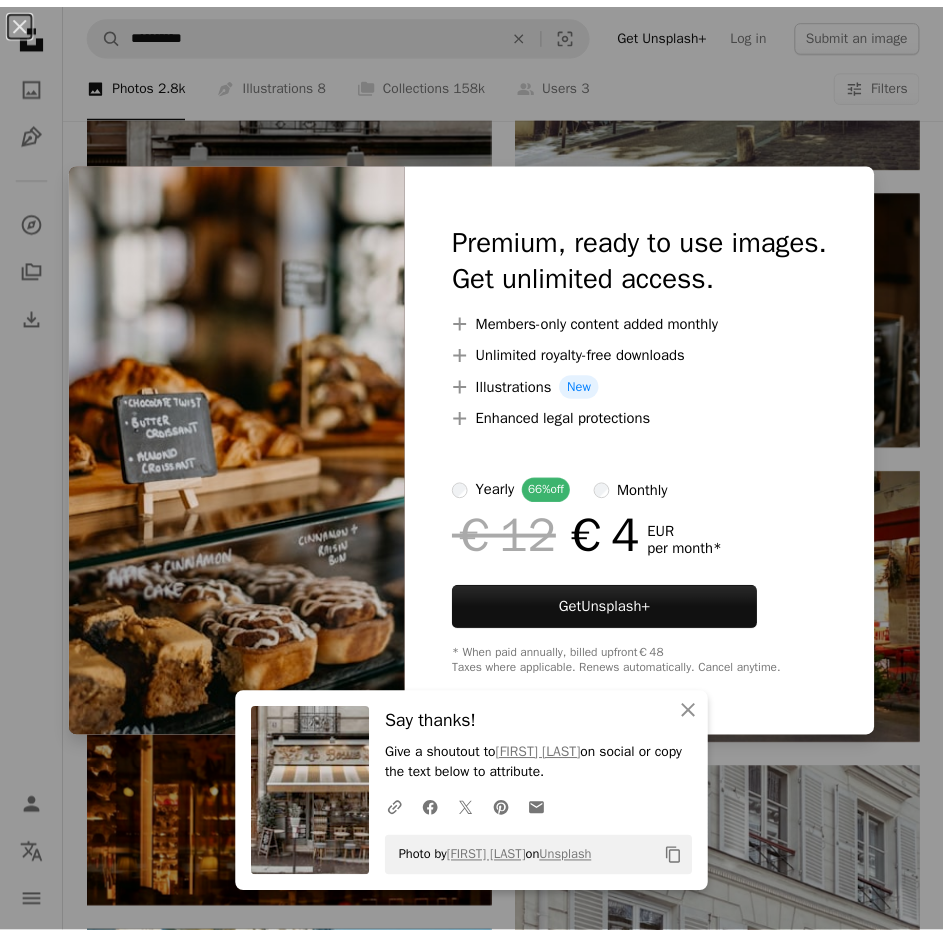 scroll, scrollTop: 2400, scrollLeft: 0, axis: vertical 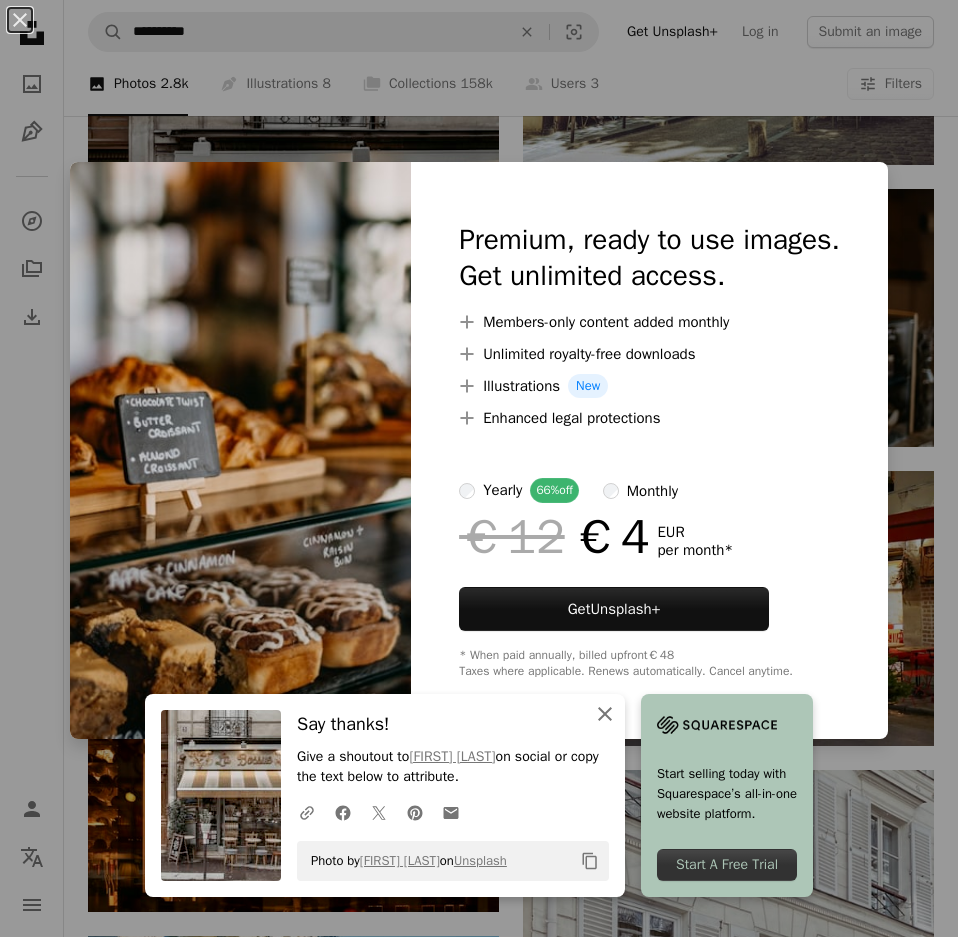 click on "An X shape" 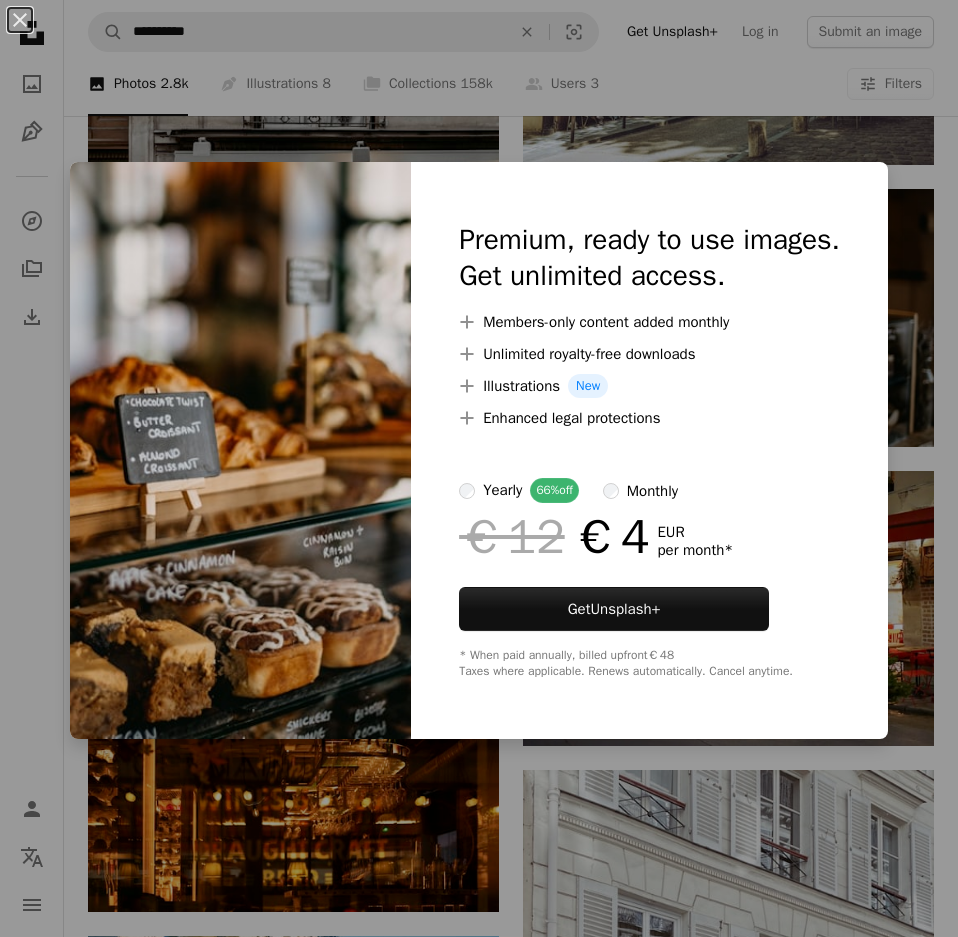 click on "An X shape Premium, ready to use images. Get unlimited access. A plus sign Members-only content added monthly A plus sign Unlimited royalty-free downloads A plus sign Illustrations  New A plus sign Enhanced legal protections yearly 66%  off monthly €12   €4 EUR per month * Get  Unsplash+ * When paid annually, billed upfront  €48 Taxes where applicable. Renews automatically. Cancel anytime." at bounding box center (479, 468) 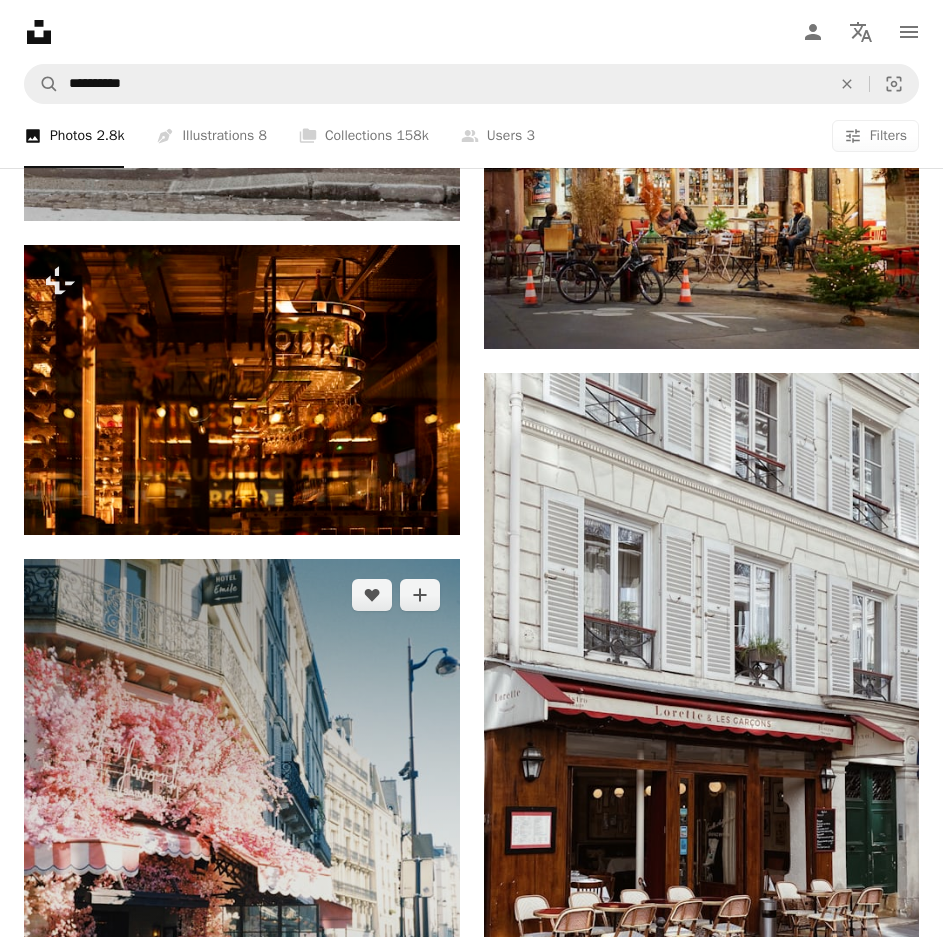 scroll, scrollTop: 3000, scrollLeft: 0, axis: vertical 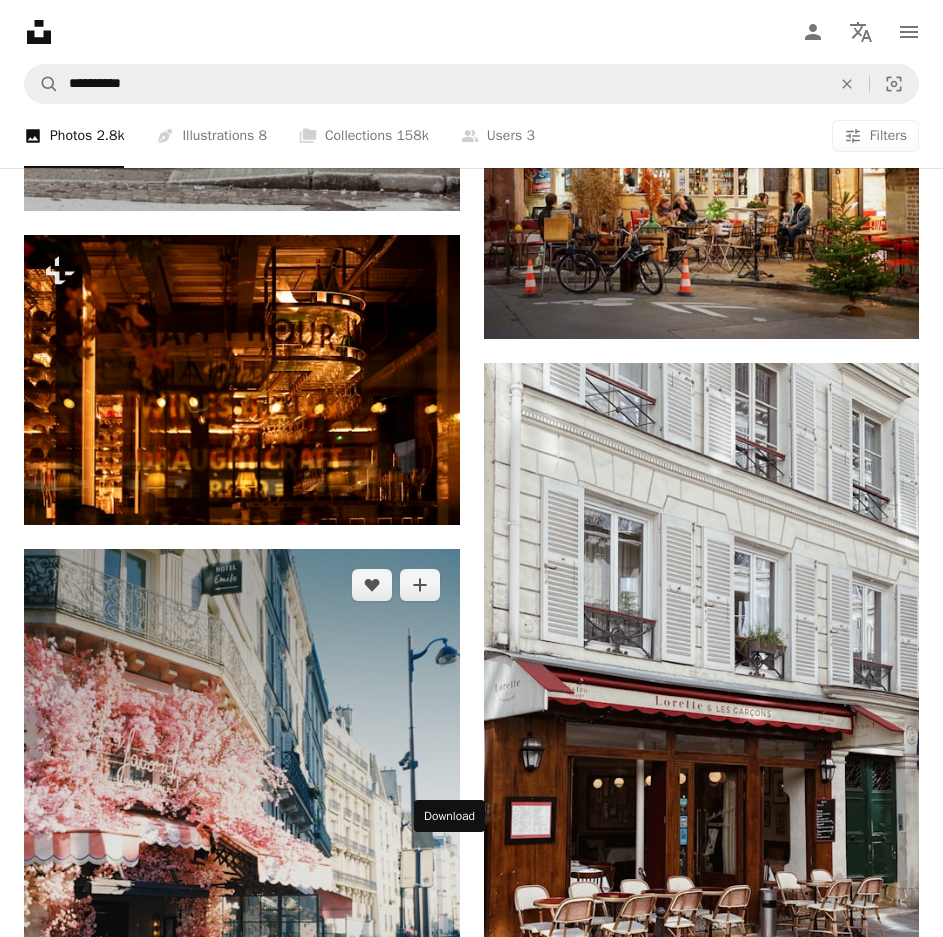 click 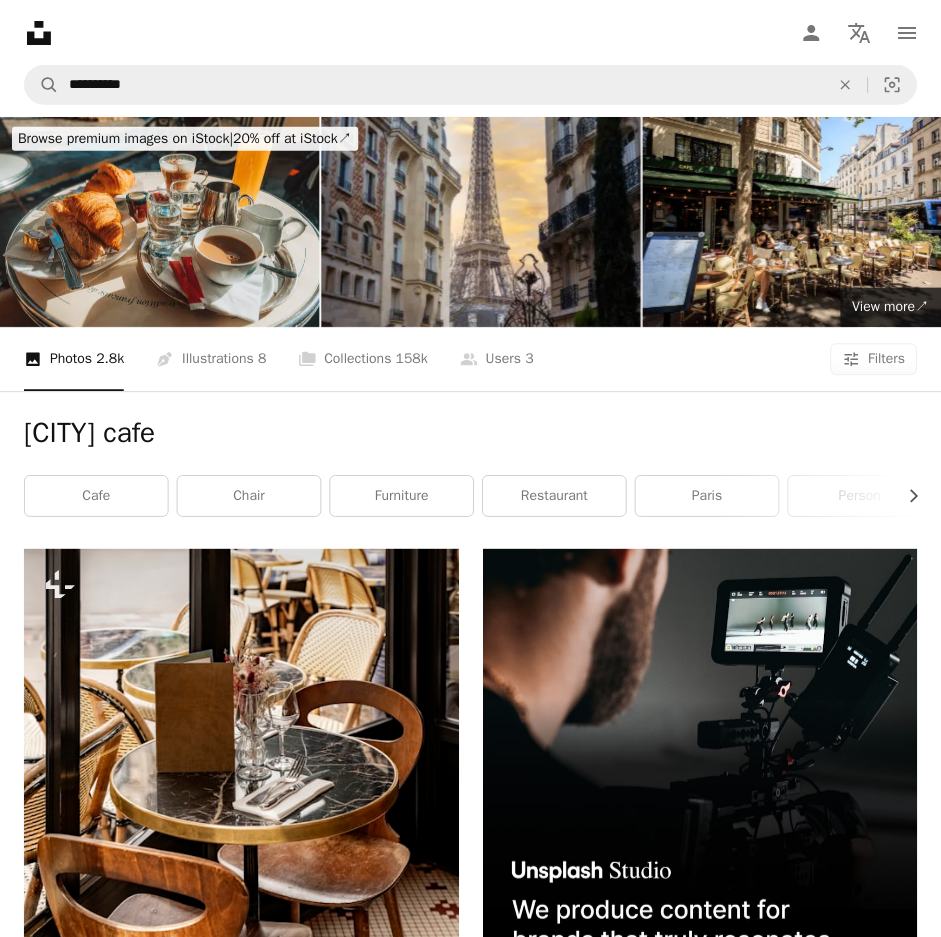 scroll, scrollTop: 0, scrollLeft: 0, axis: both 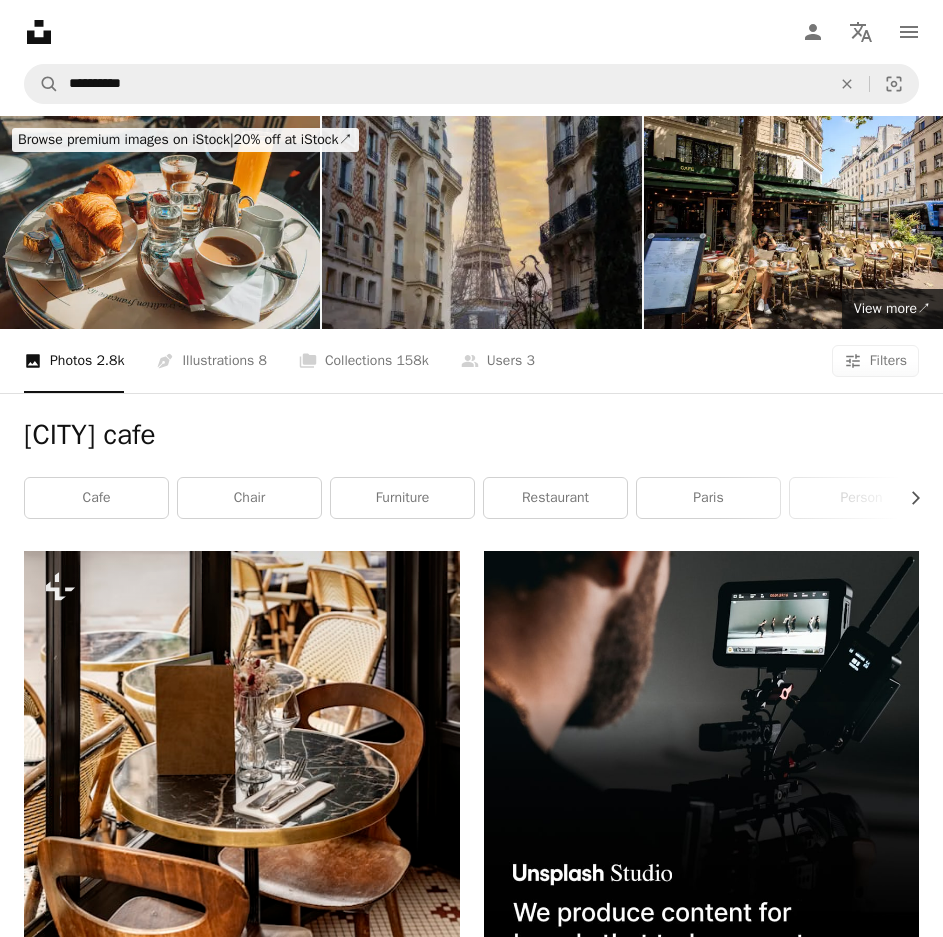 click at bounding box center (482, 222) 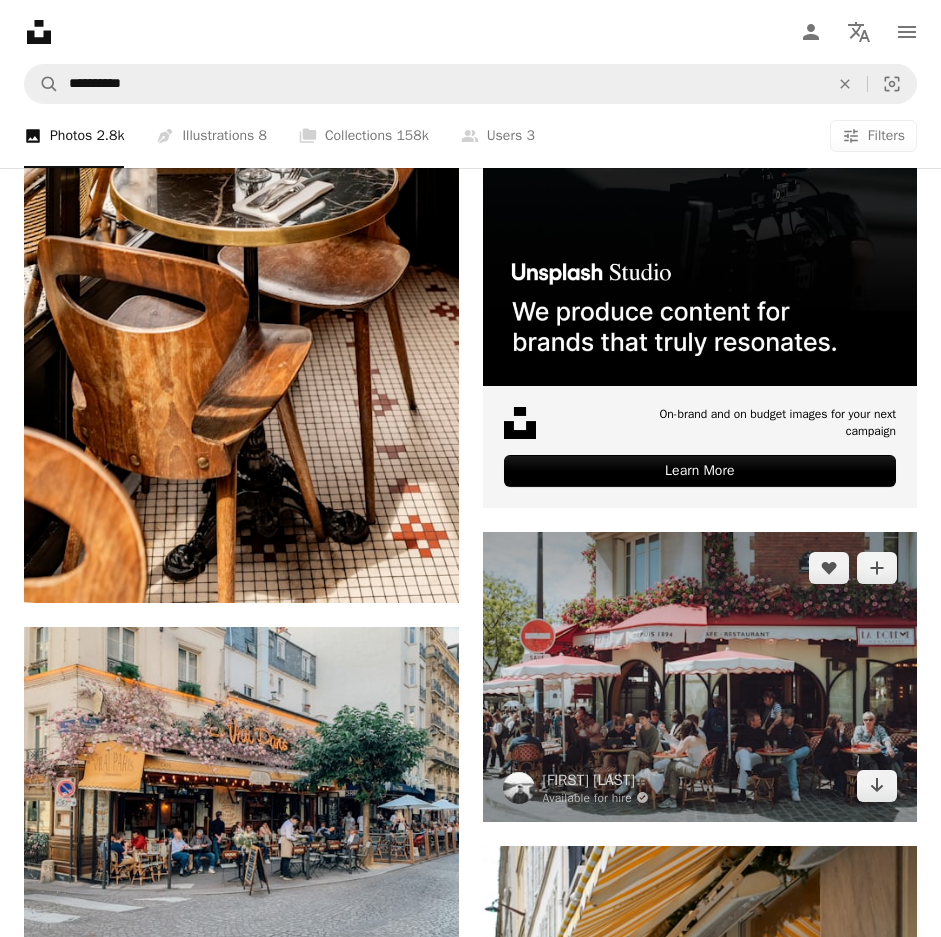 scroll, scrollTop: 900, scrollLeft: 0, axis: vertical 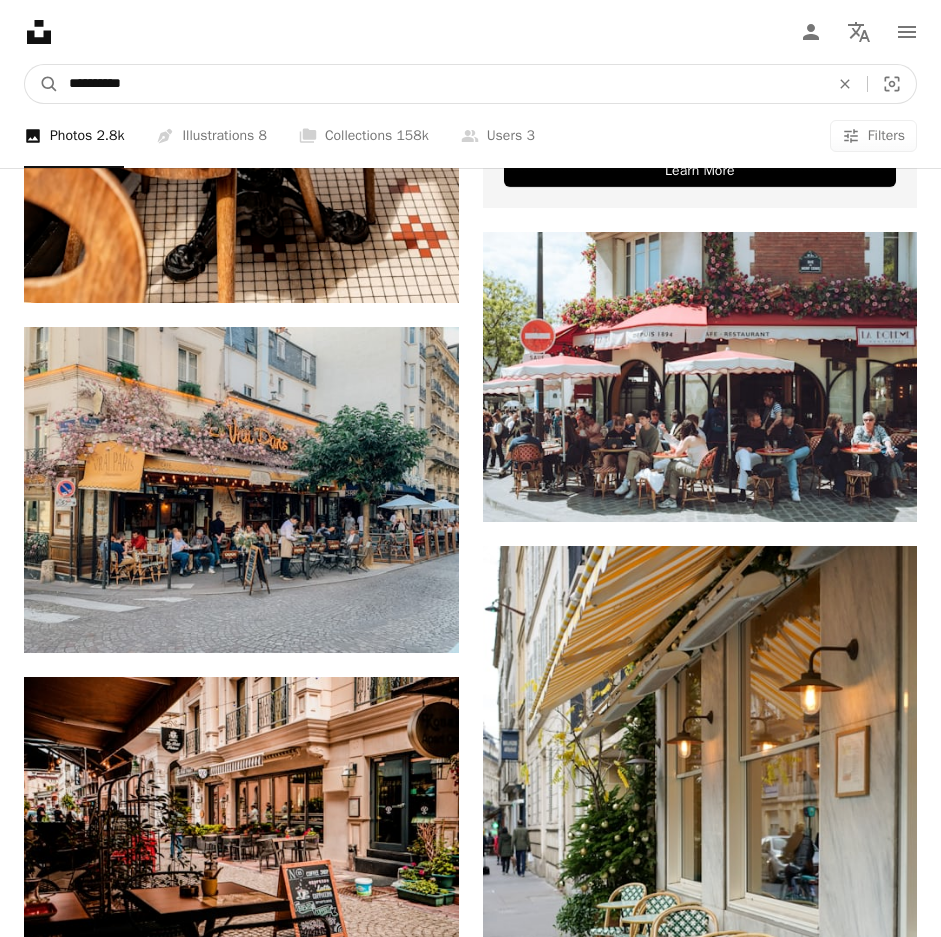drag, startPoint x: 291, startPoint y: 25, endPoint x: -156, endPoint y: -36, distance: 451.143 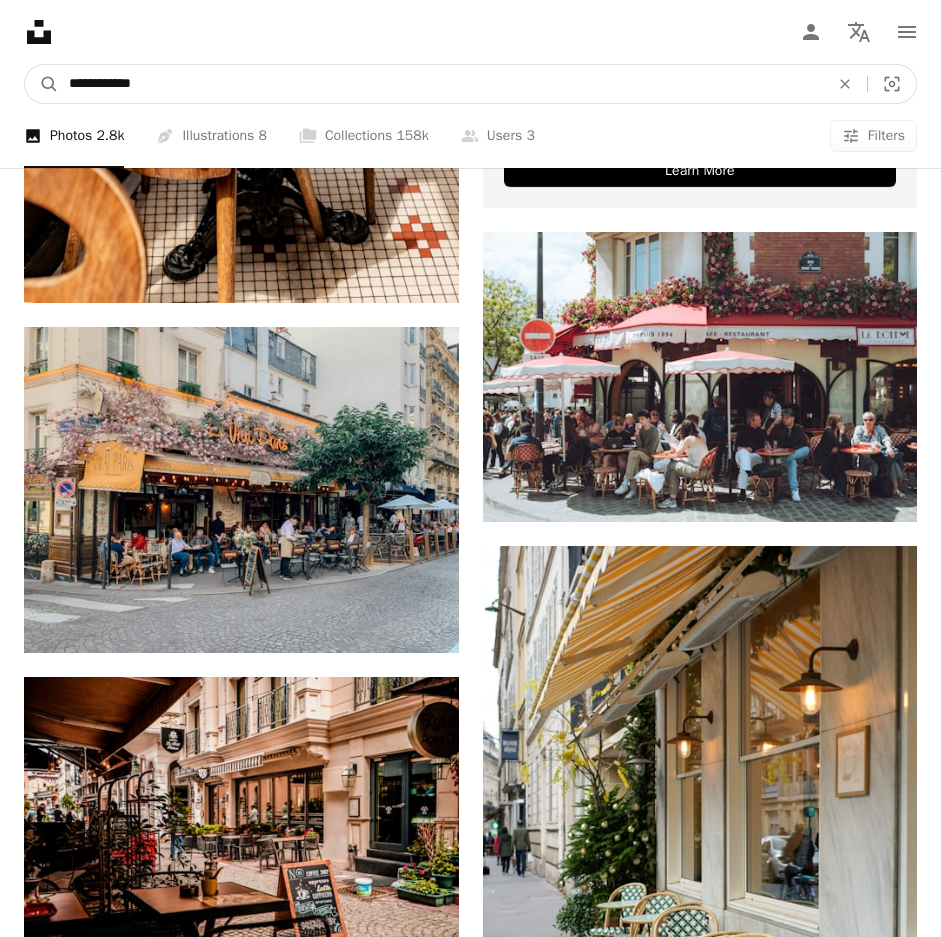 scroll, scrollTop: 755, scrollLeft: 0, axis: vertical 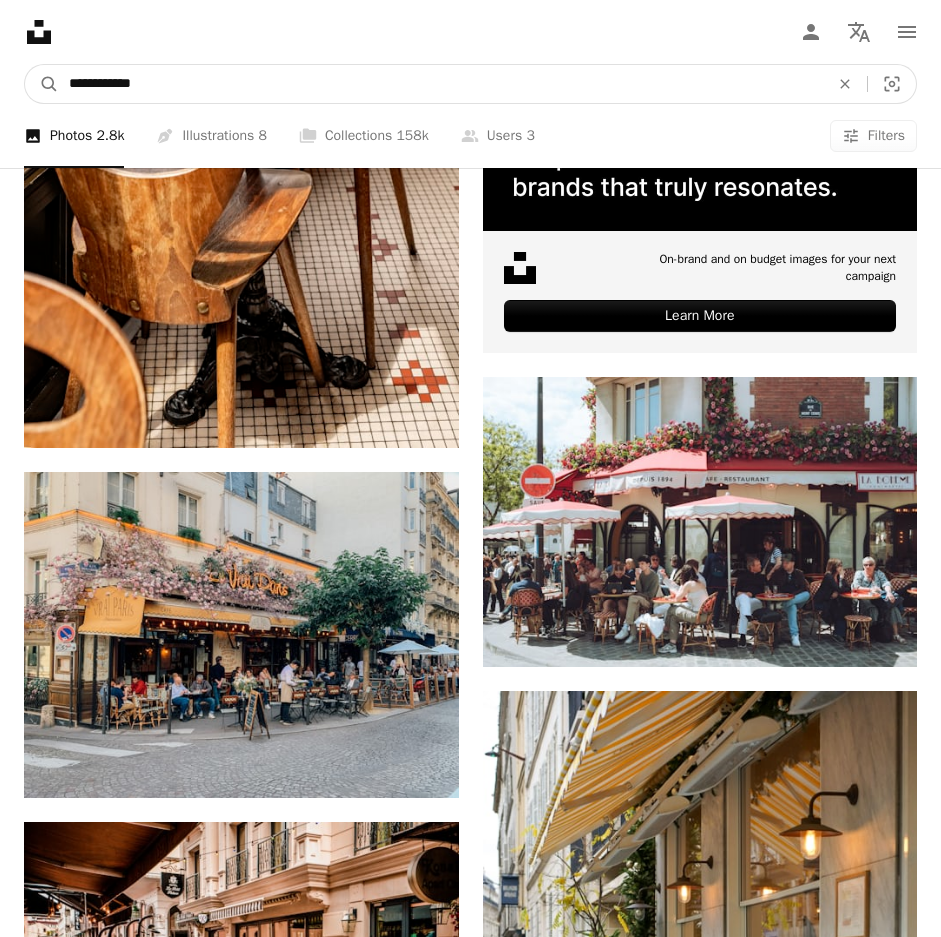 type on "**********" 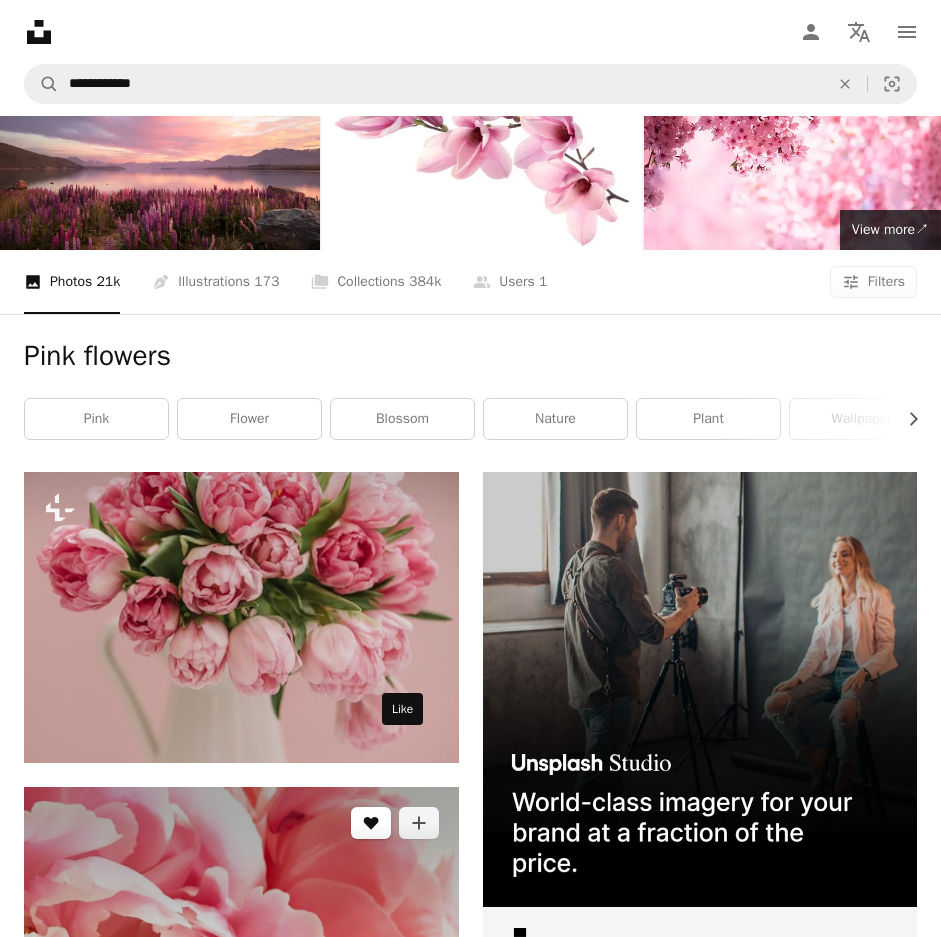 scroll, scrollTop: 0, scrollLeft: 0, axis: both 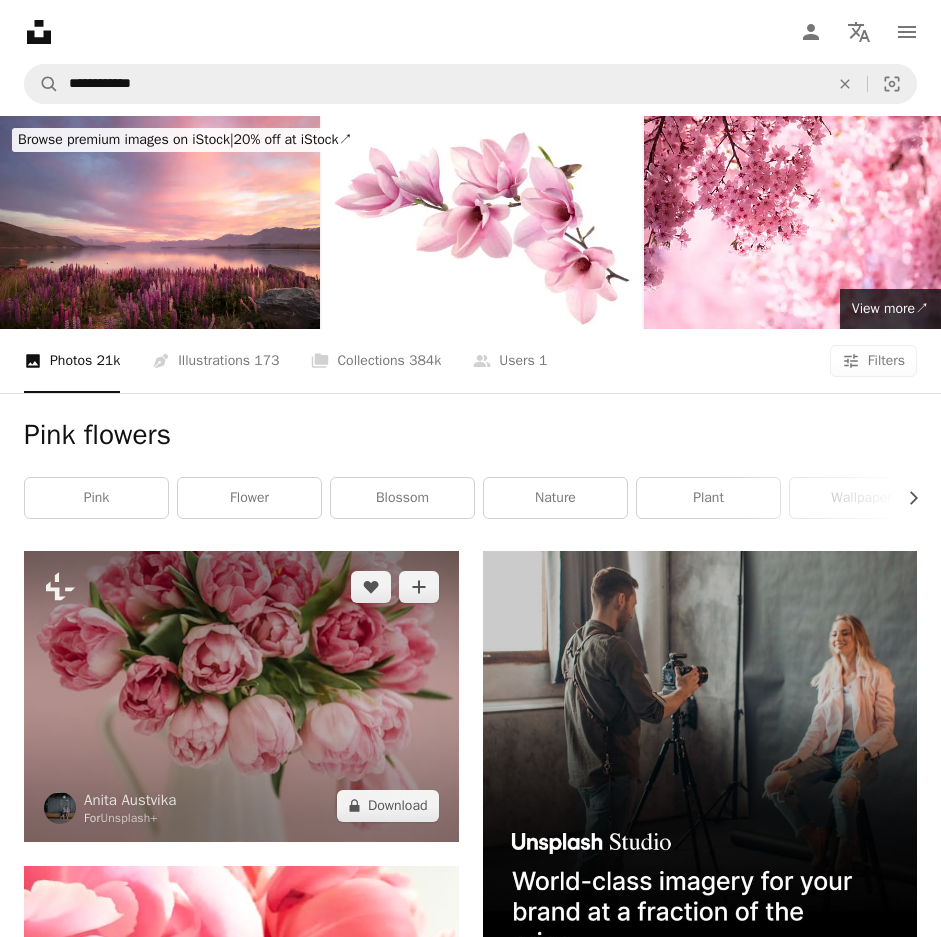 click at bounding box center (241, 696) 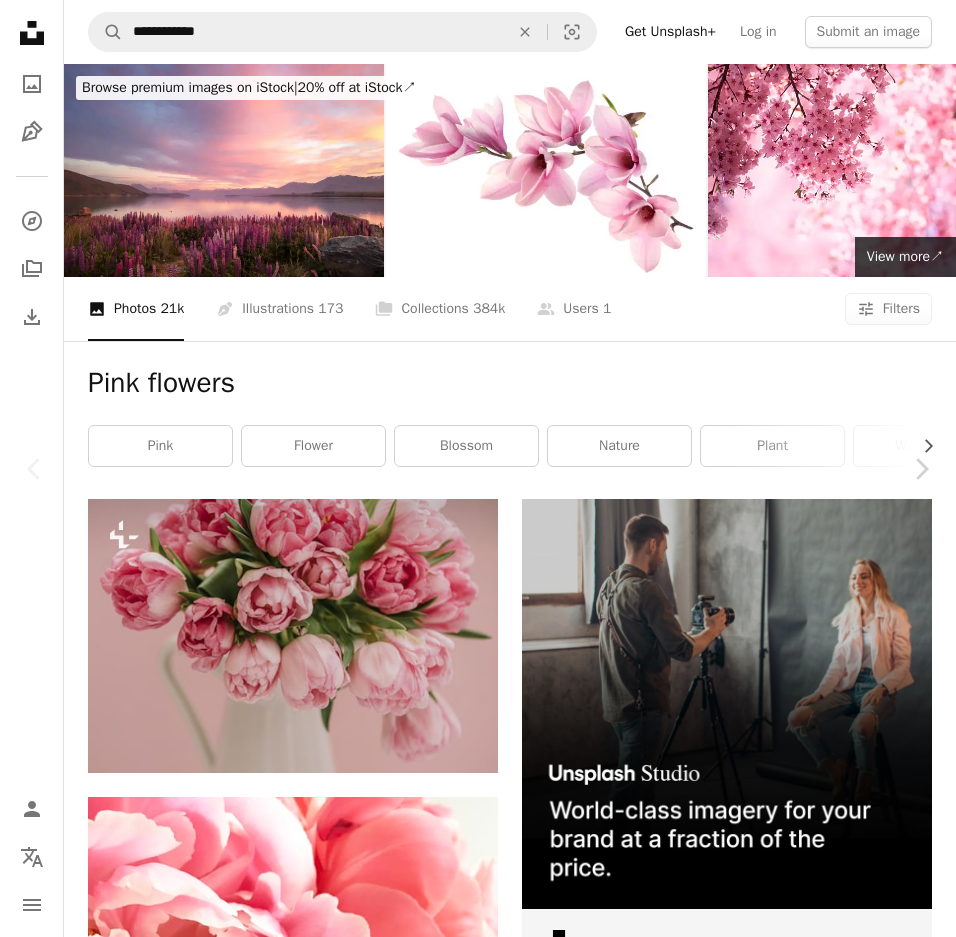 click on "A lock Download" at bounding box center (795, 6739) 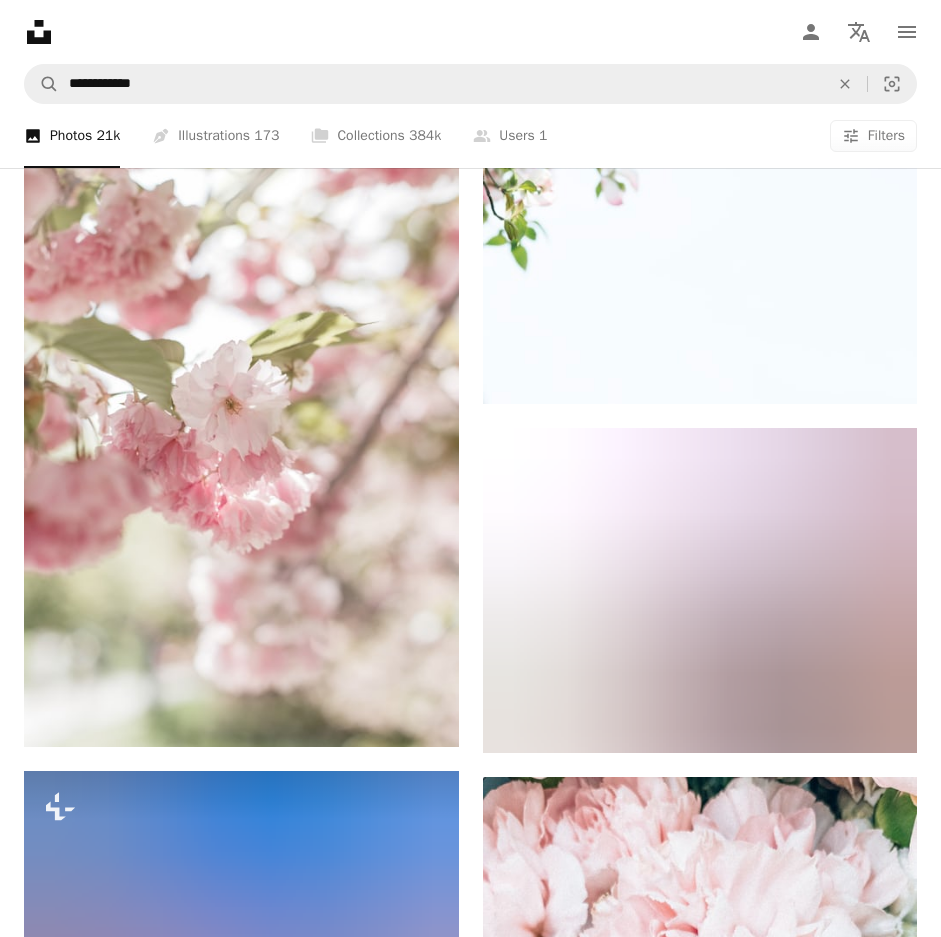 scroll, scrollTop: 1700, scrollLeft: 0, axis: vertical 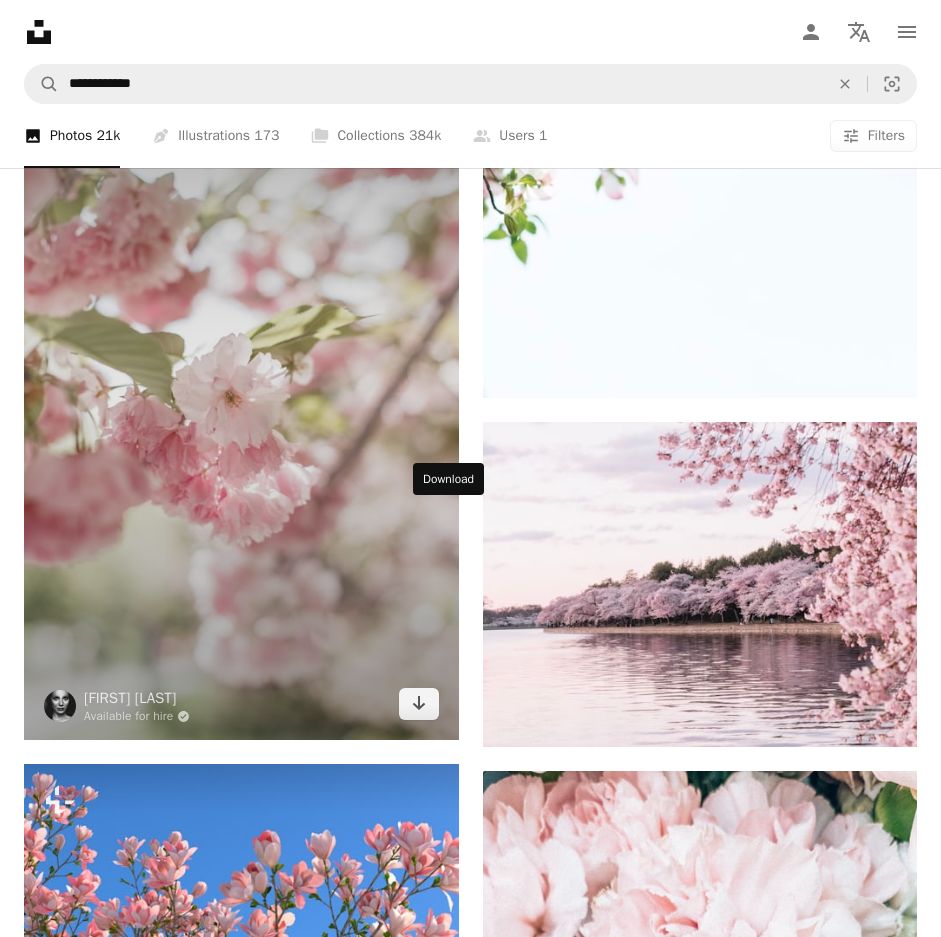 click on "Arrow pointing down" 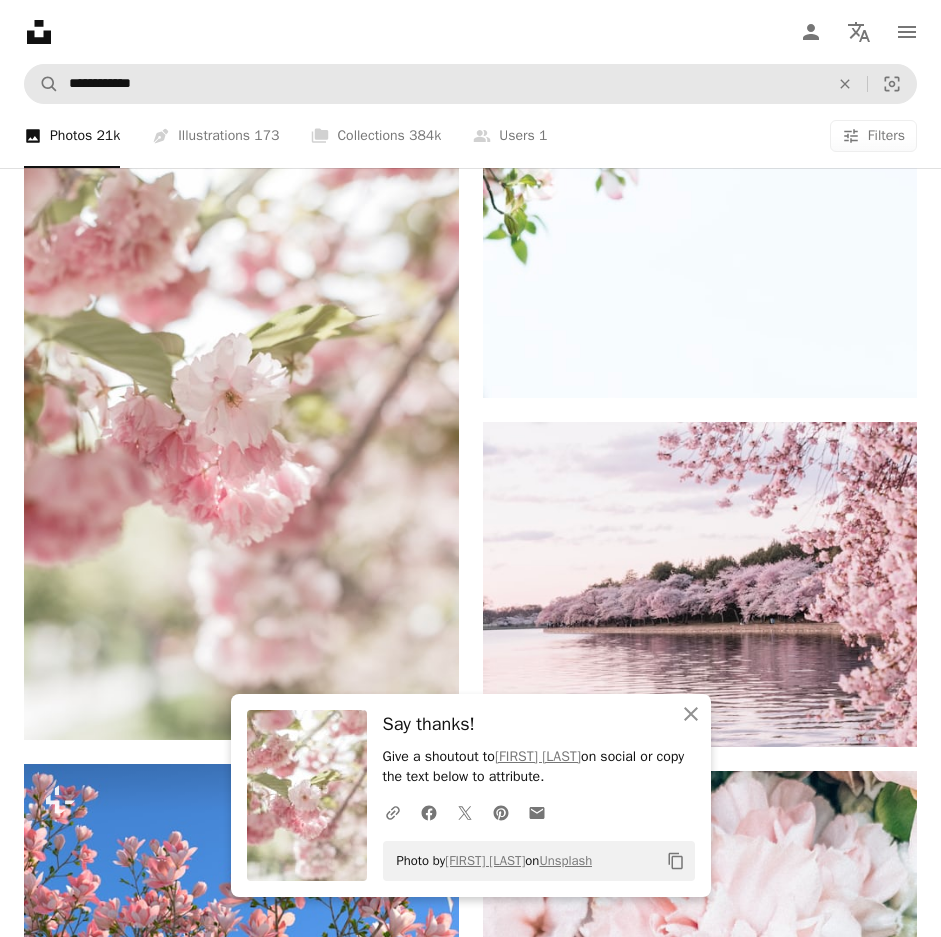 click on "**********" at bounding box center (441, 84) 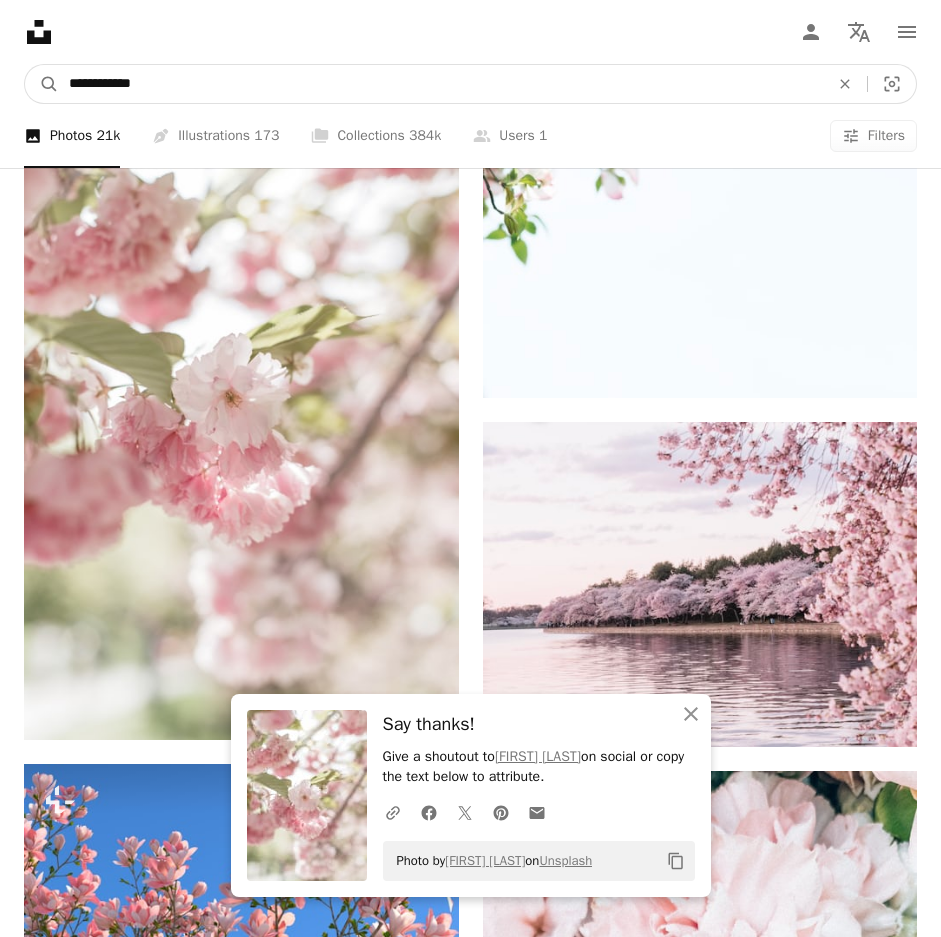 drag, startPoint x: 226, startPoint y: 29, endPoint x: -133, endPoint y: 21, distance: 359.0891 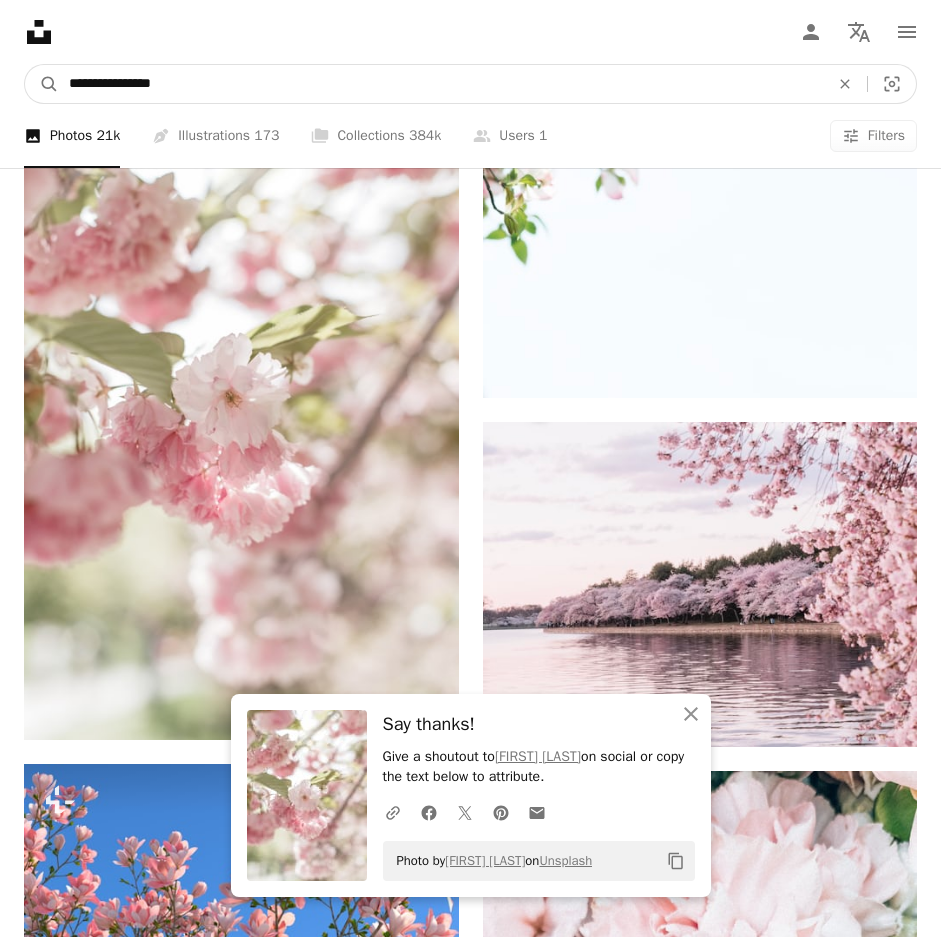 type on "**********" 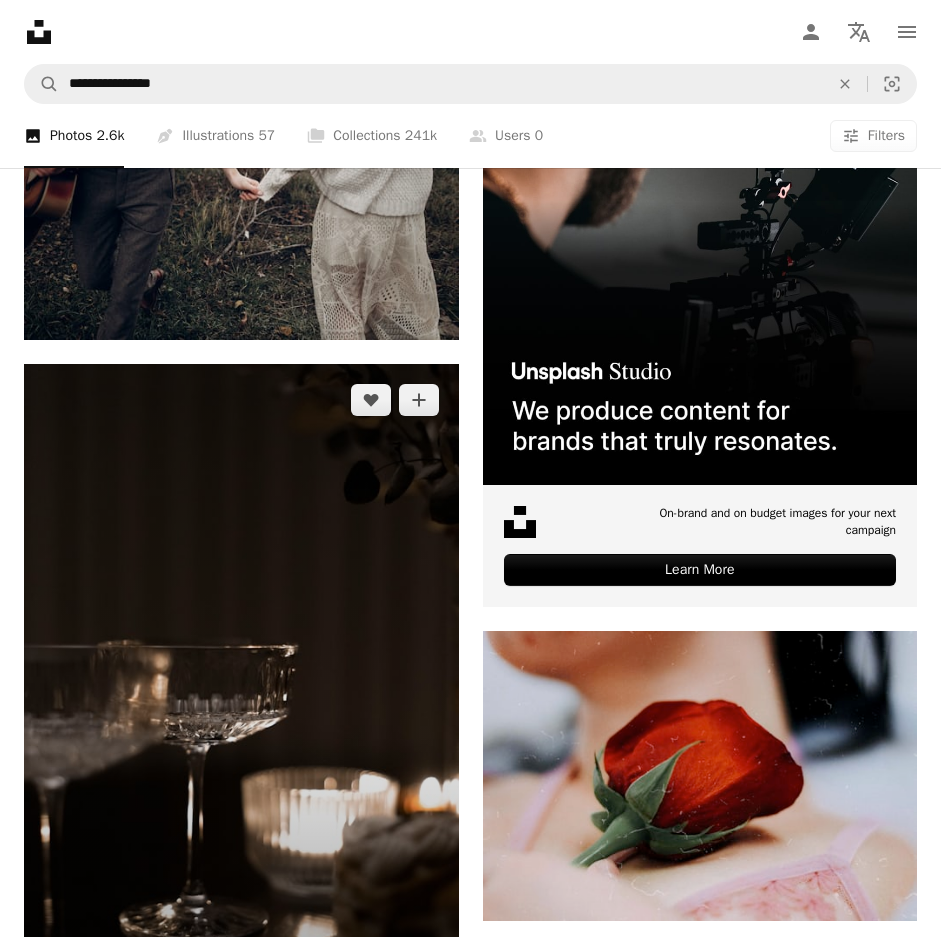 scroll, scrollTop: 500, scrollLeft: 0, axis: vertical 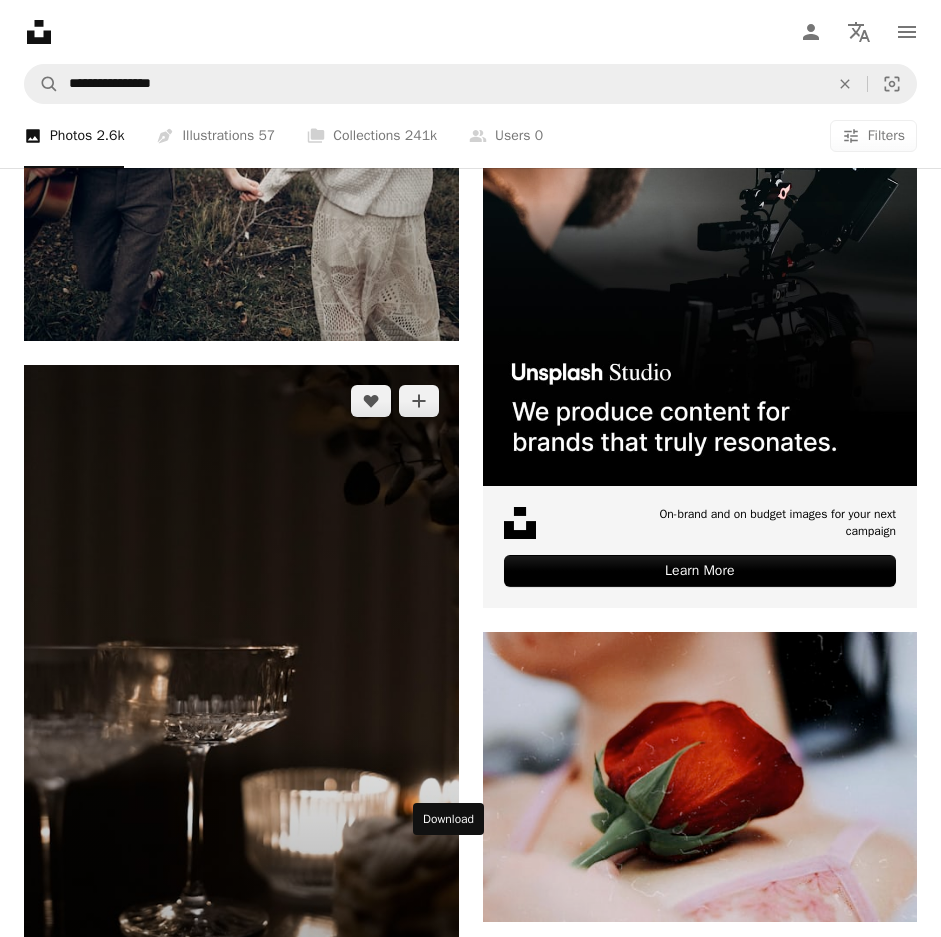 click on "Arrow pointing down" at bounding box center [419, 980] 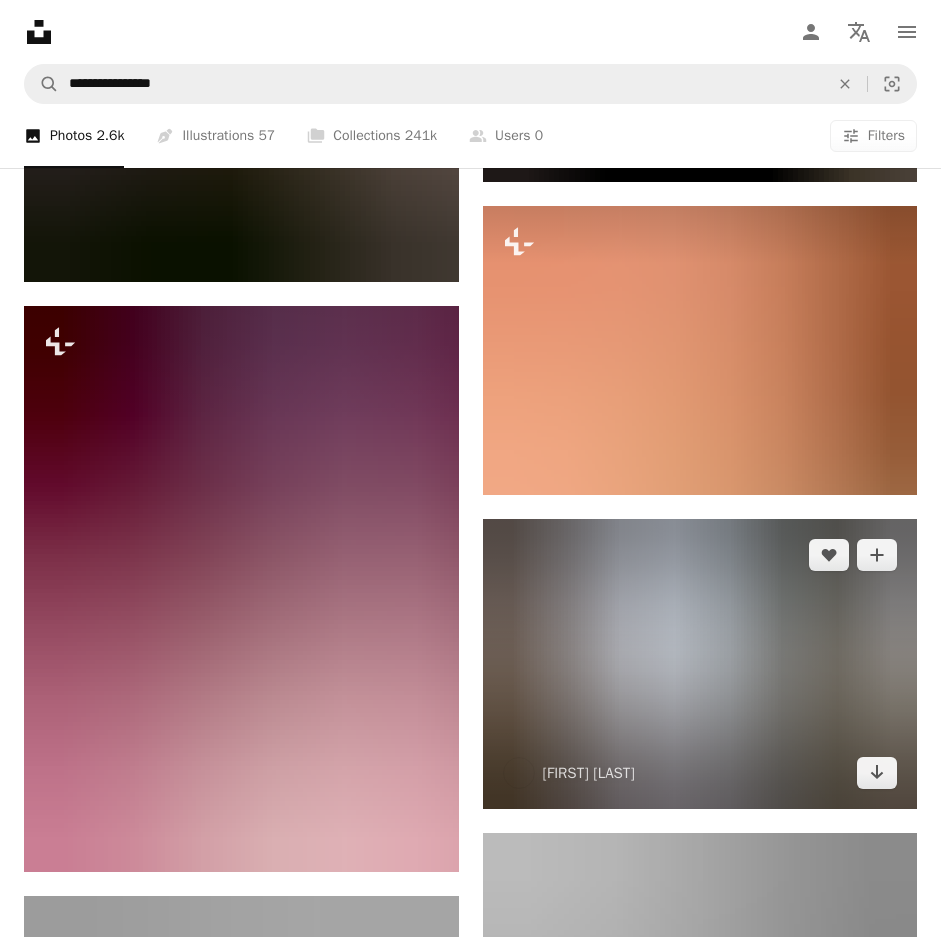 scroll, scrollTop: 3200, scrollLeft: 0, axis: vertical 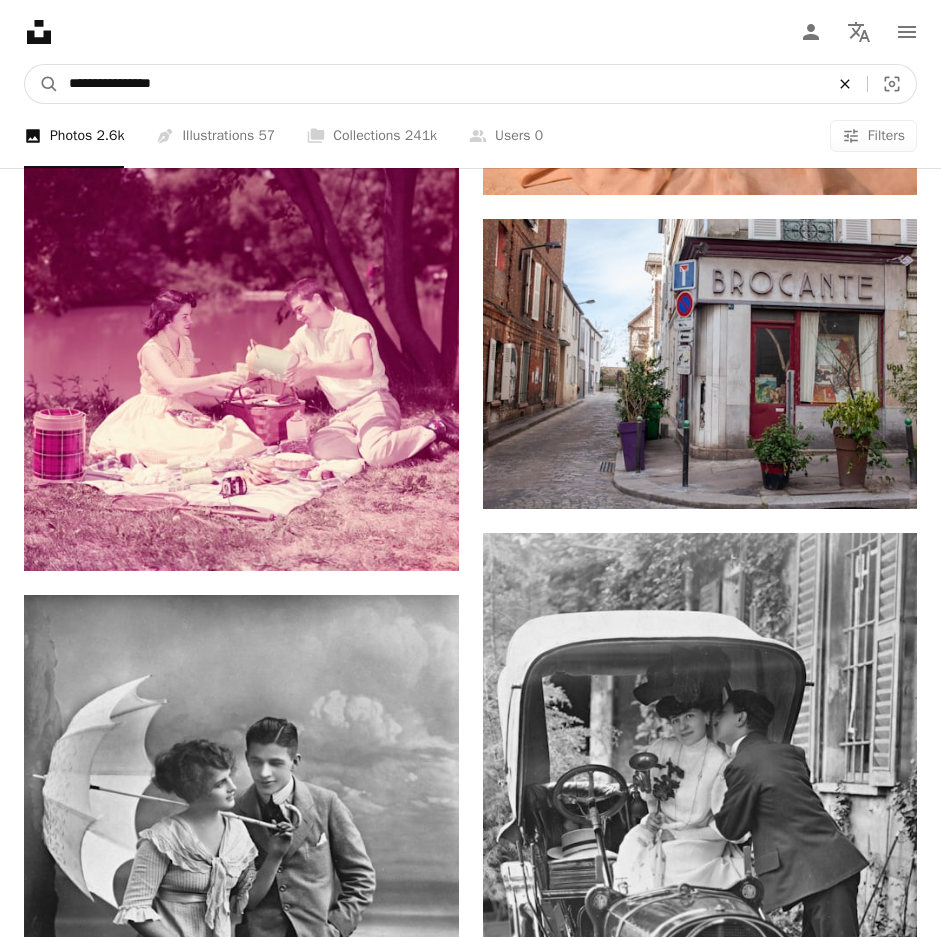 click on "An X shape" 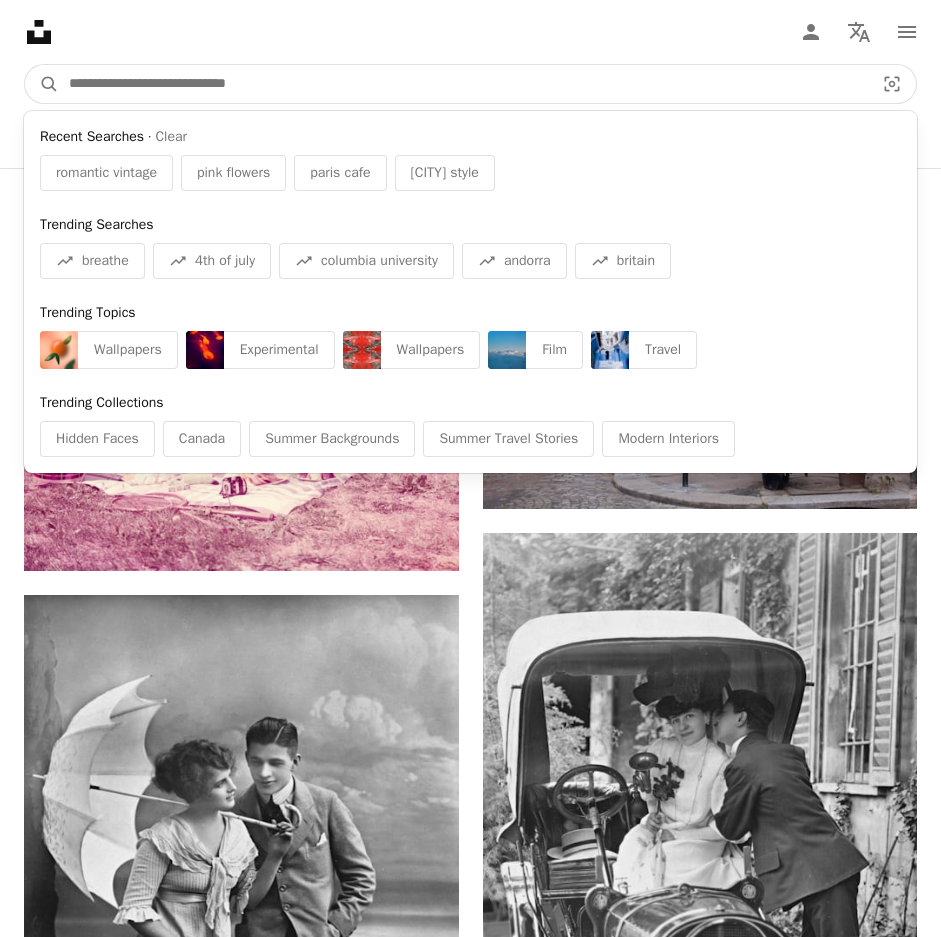 click at bounding box center (463, 84) 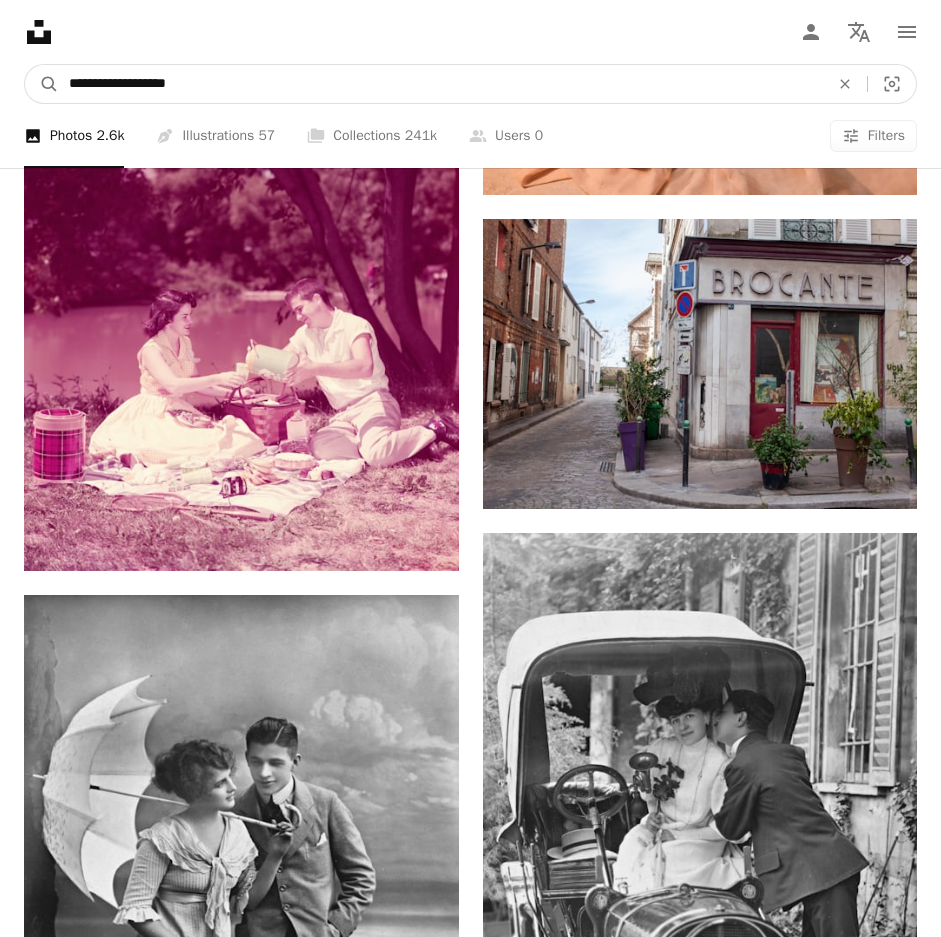 type on "**********" 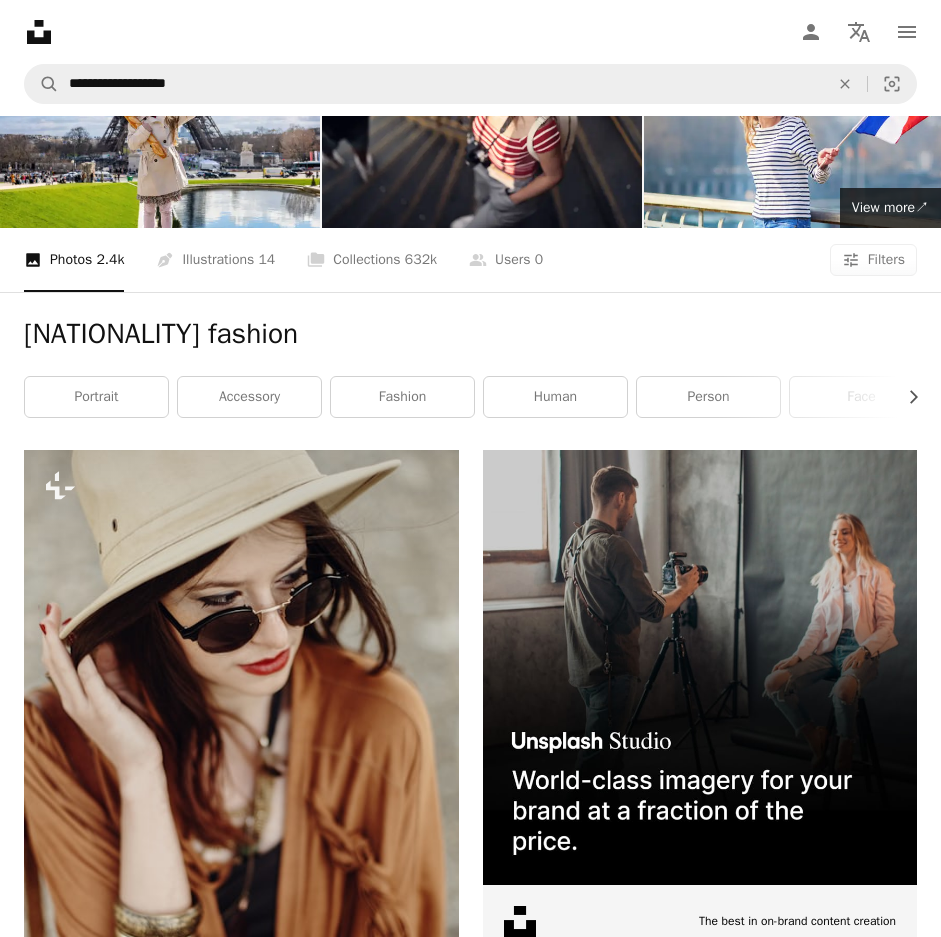 scroll, scrollTop: 100, scrollLeft: 0, axis: vertical 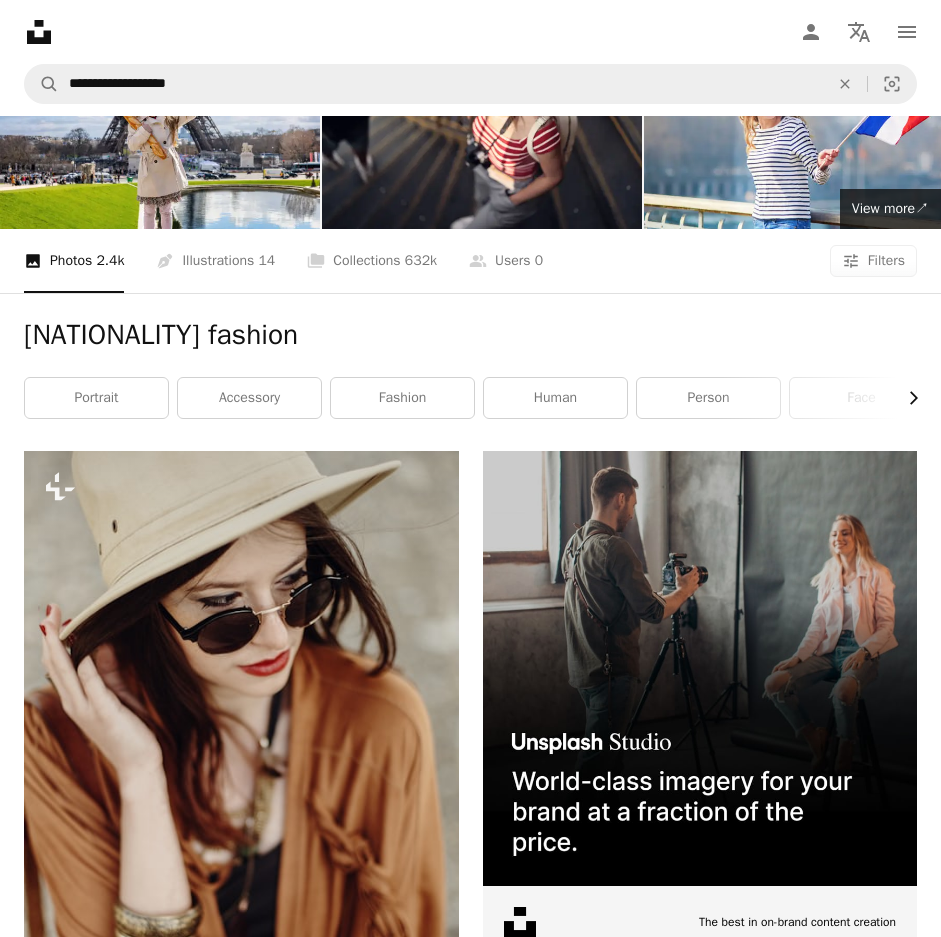 click on "Chevron right" 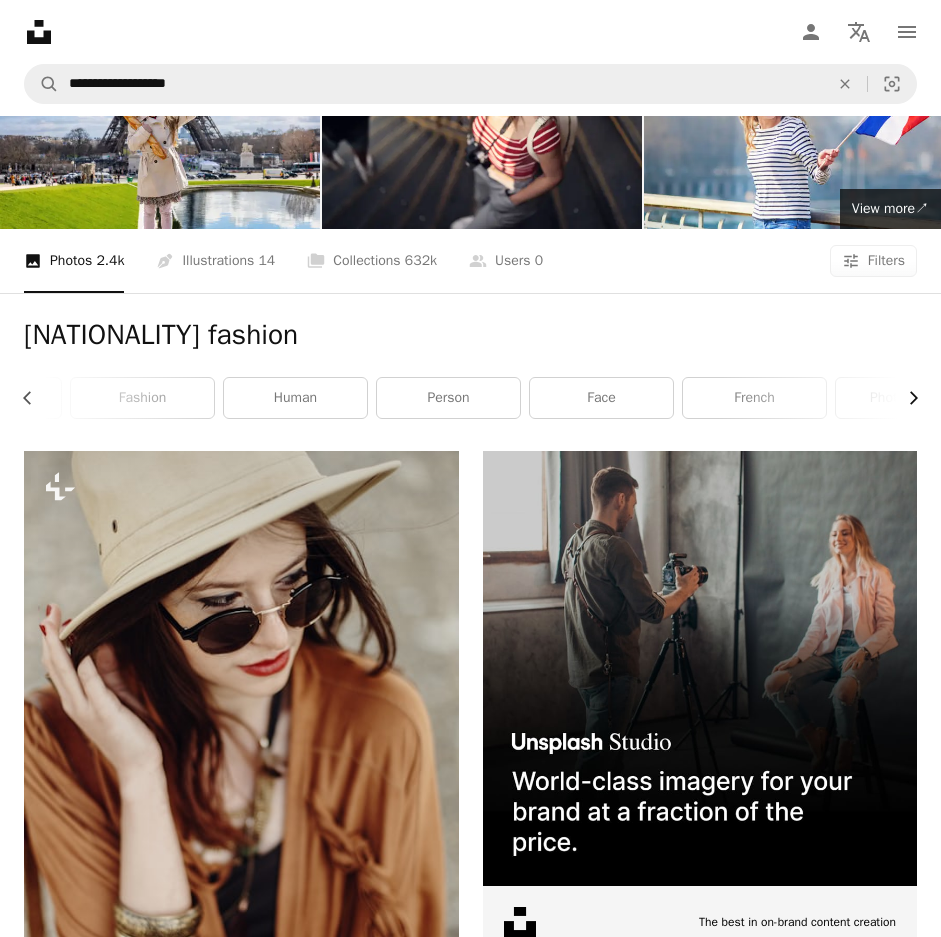 scroll, scrollTop: 0, scrollLeft: 300, axis: horizontal 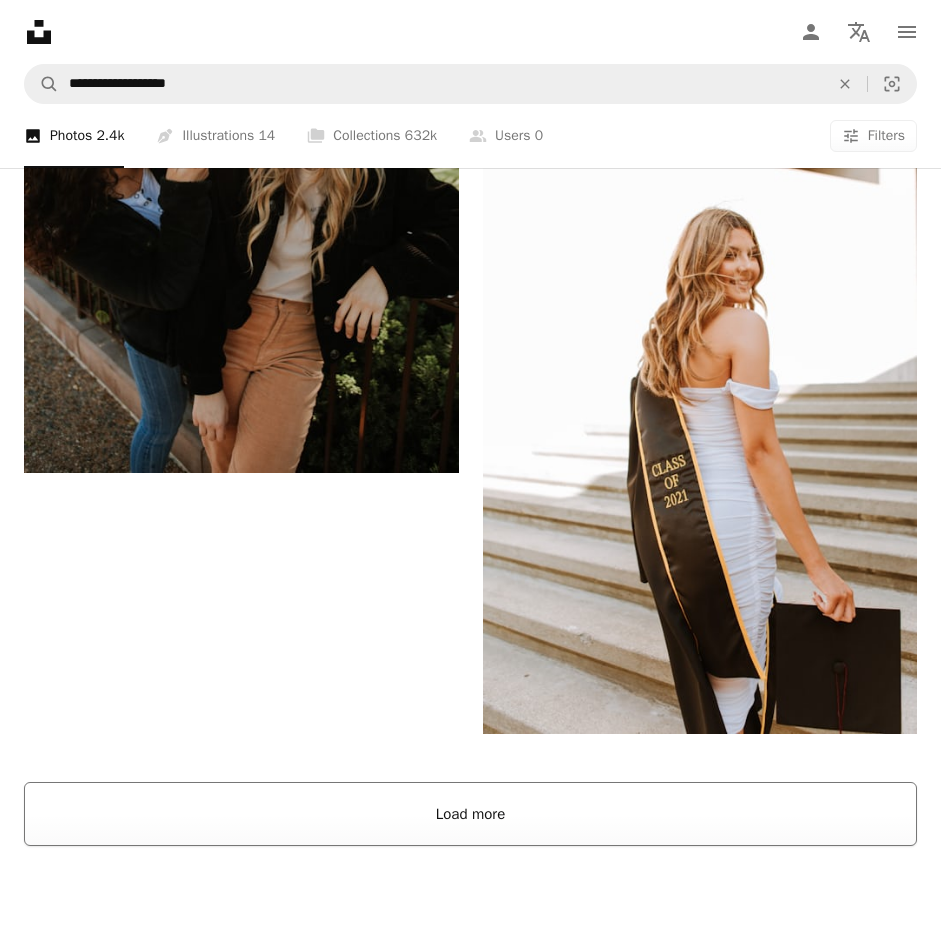 click on "Load more" at bounding box center (470, 814) 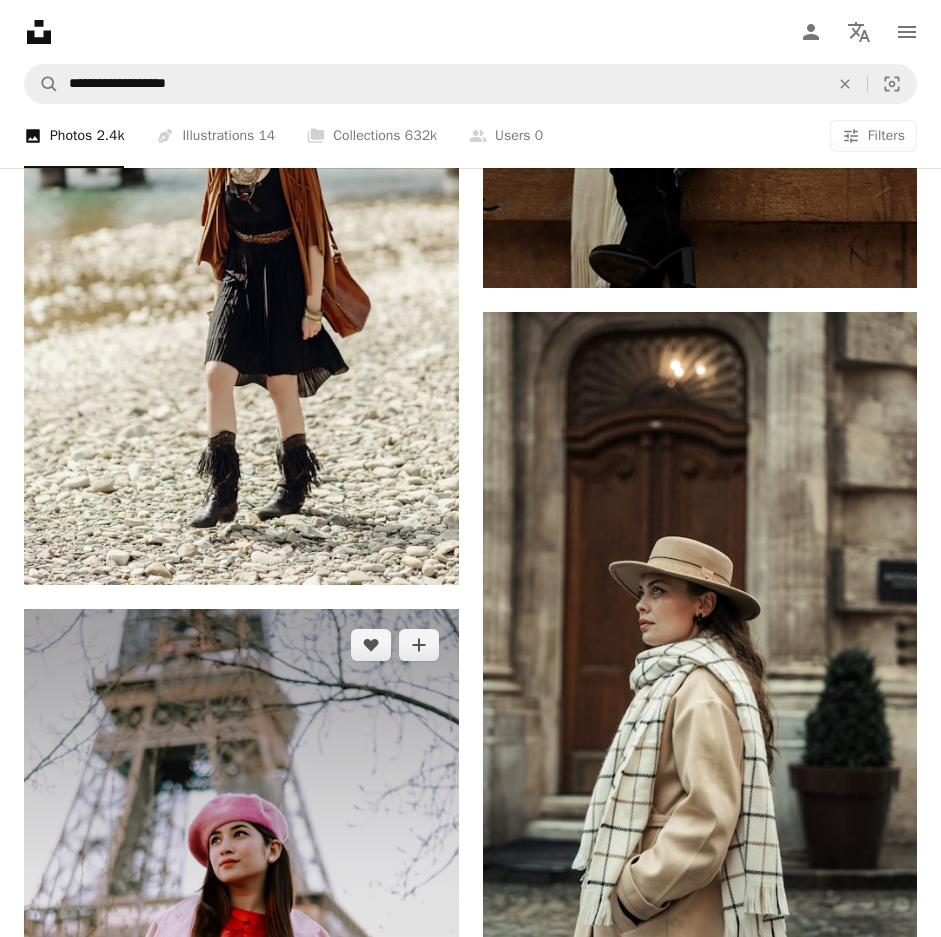 scroll, scrollTop: 8906, scrollLeft: 0, axis: vertical 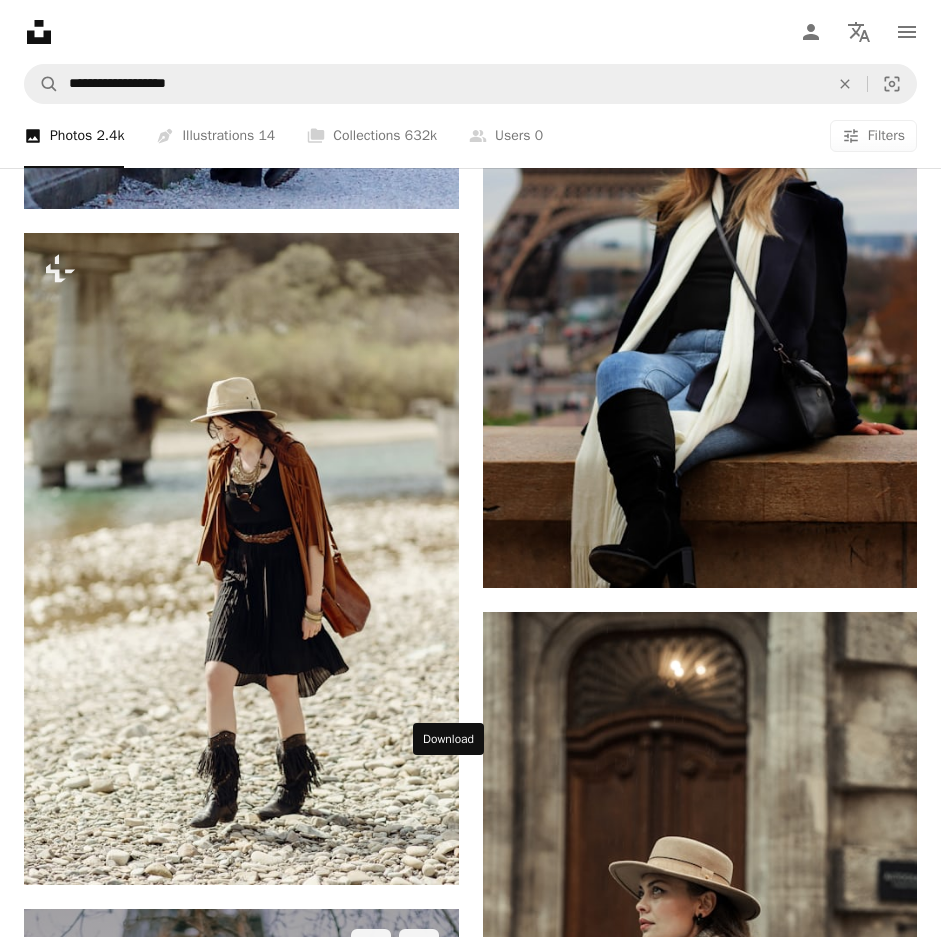 click 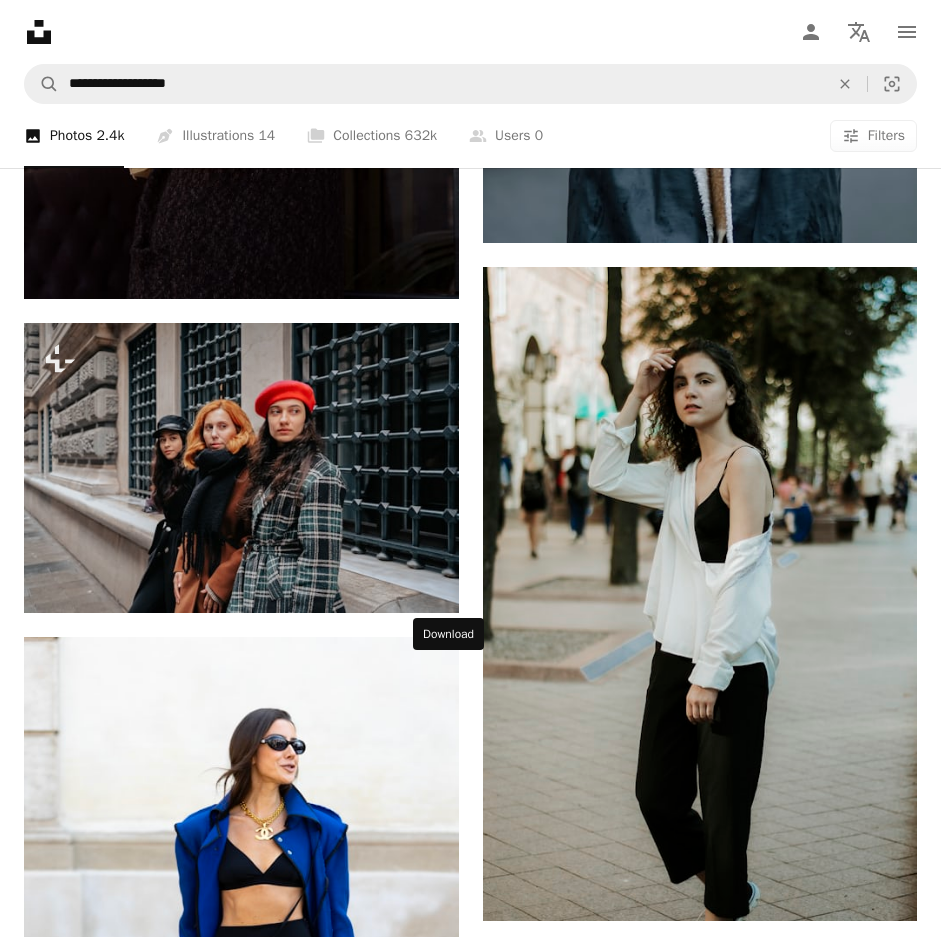scroll, scrollTop: 14906, scrollLeft: 0, axis: vertical 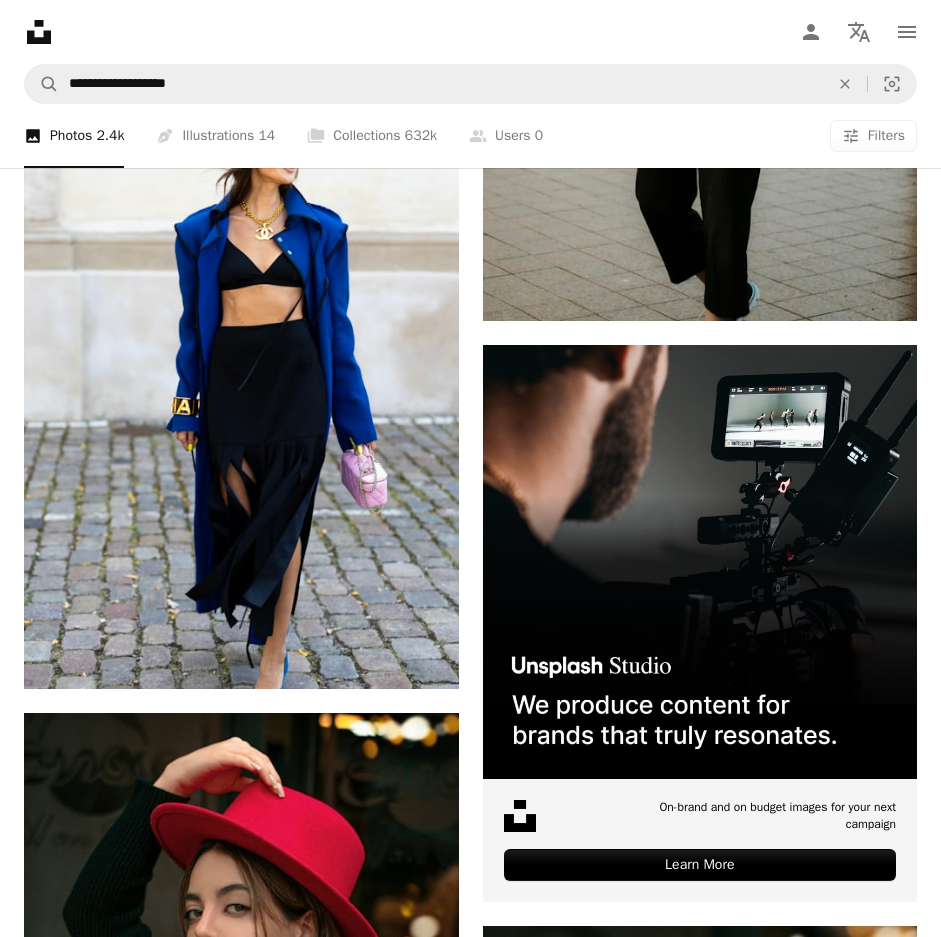 click on "Arrow pointing down" 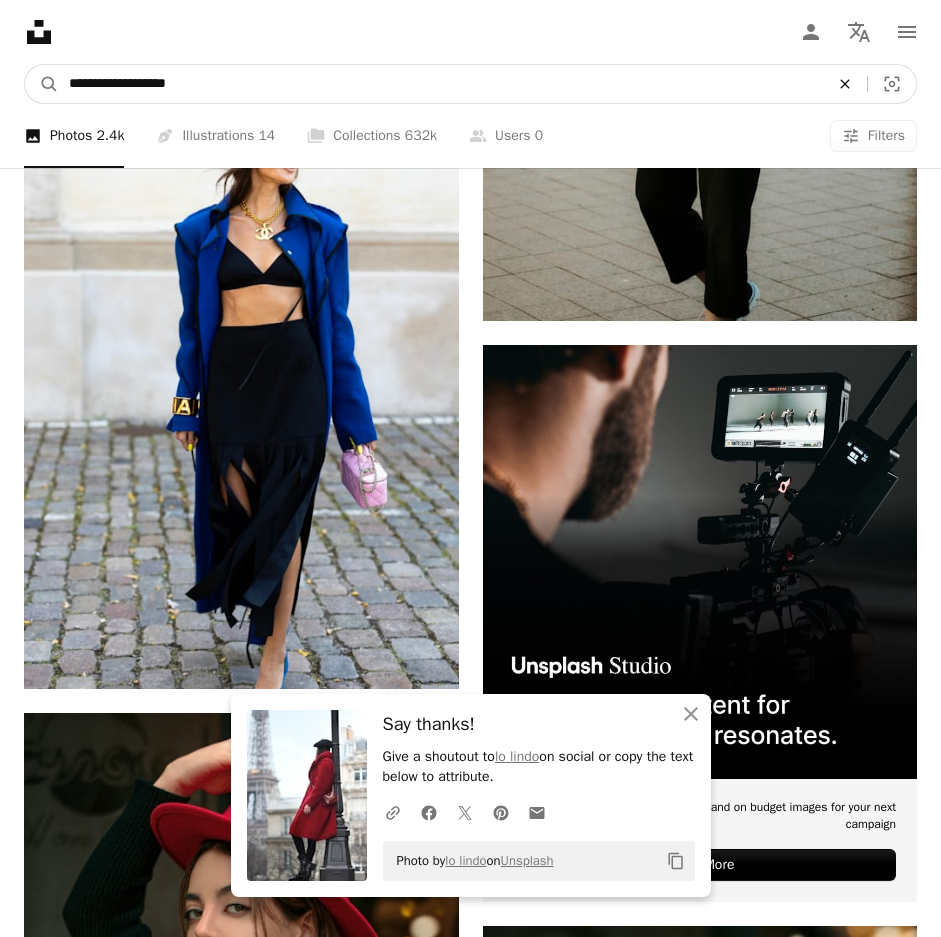 click on "An X shape" at bounding box center [845, 84] 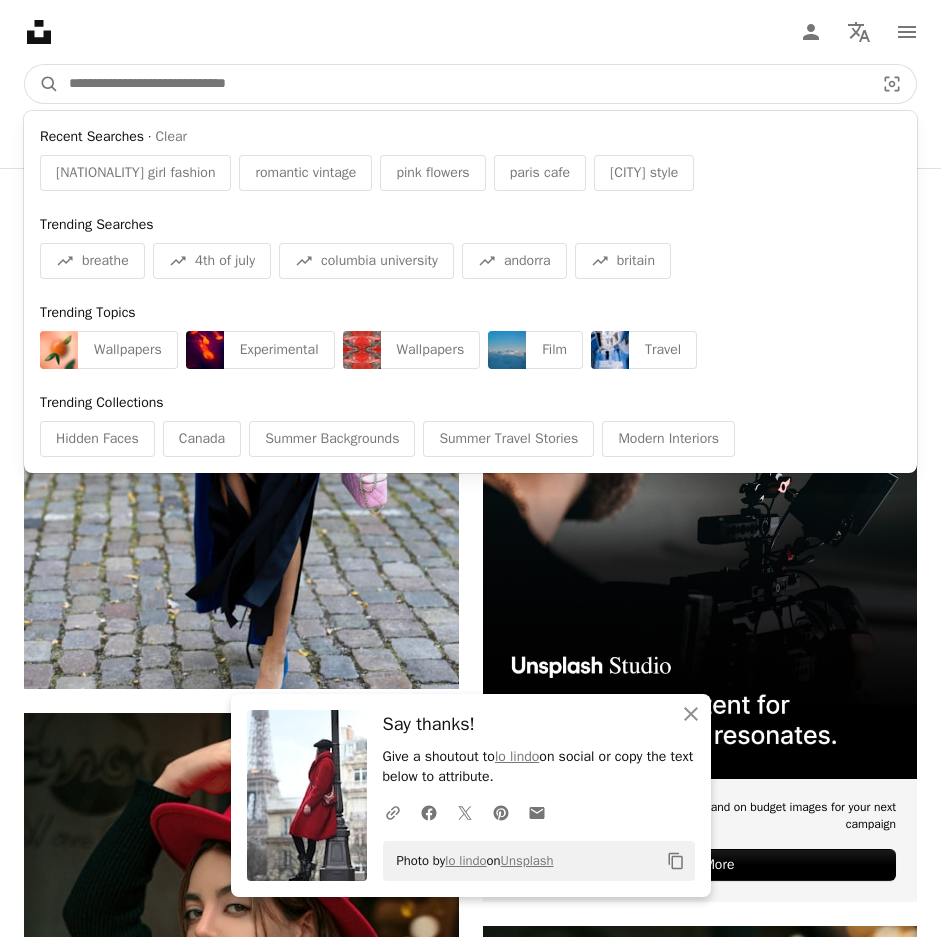 click at bounding box center (463, 84) 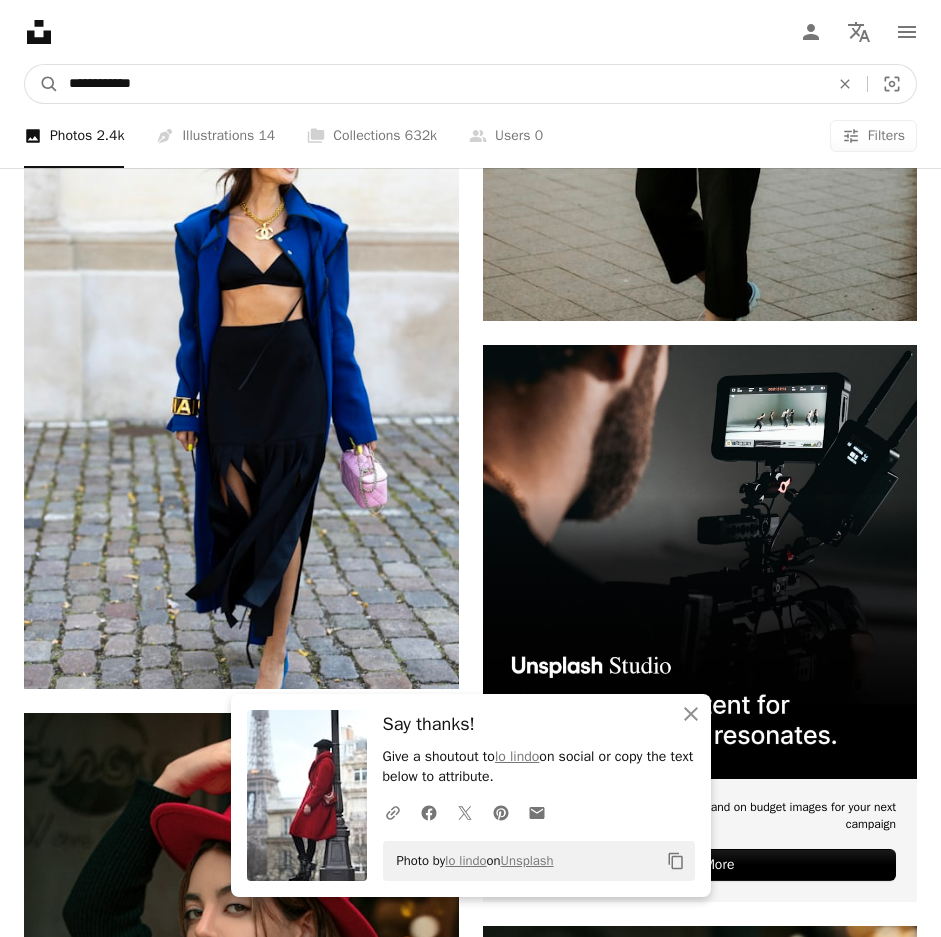 type on "**********" 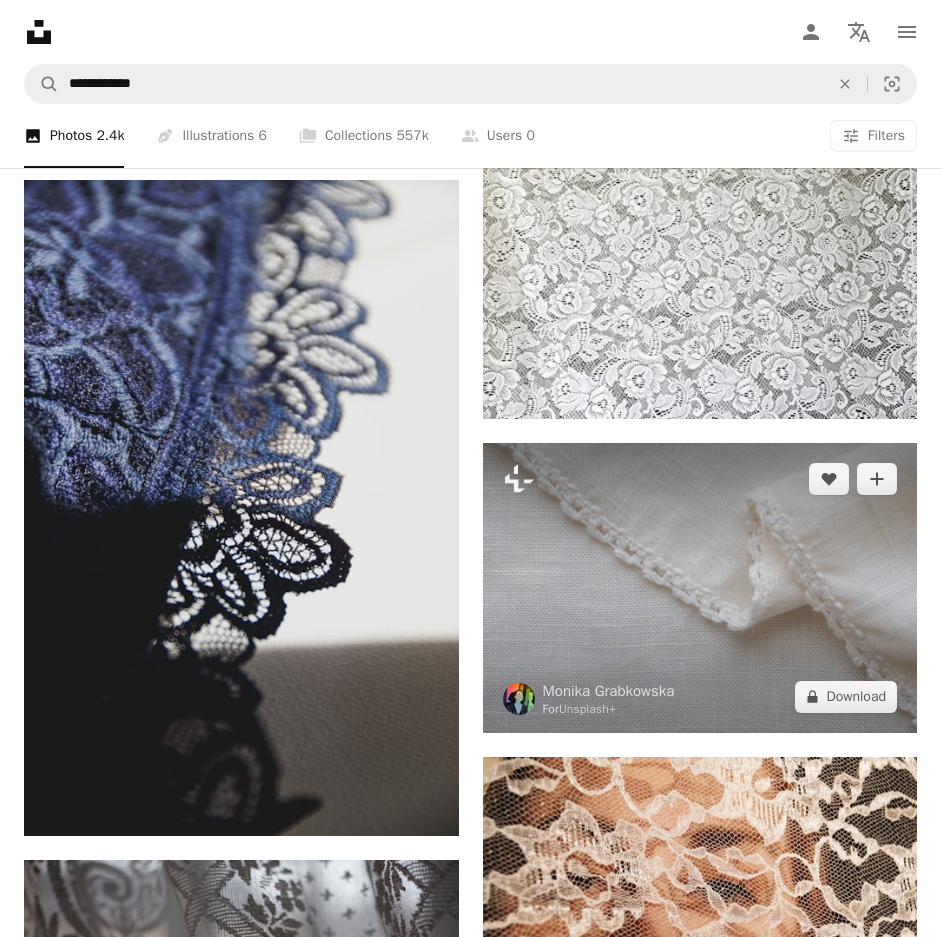 scroll, scrollTop: 1600, scrollLeft: 0, axis: vertical 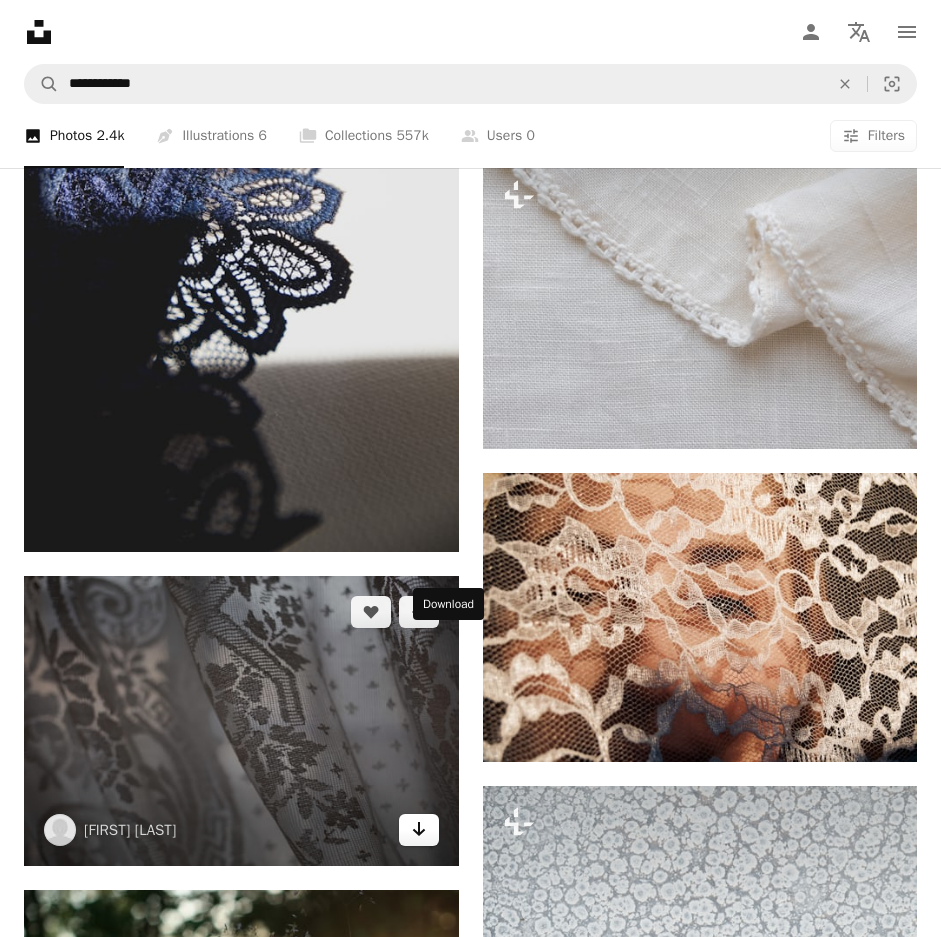 click on "Arrow pointing down" at bounding box center [419, 830] 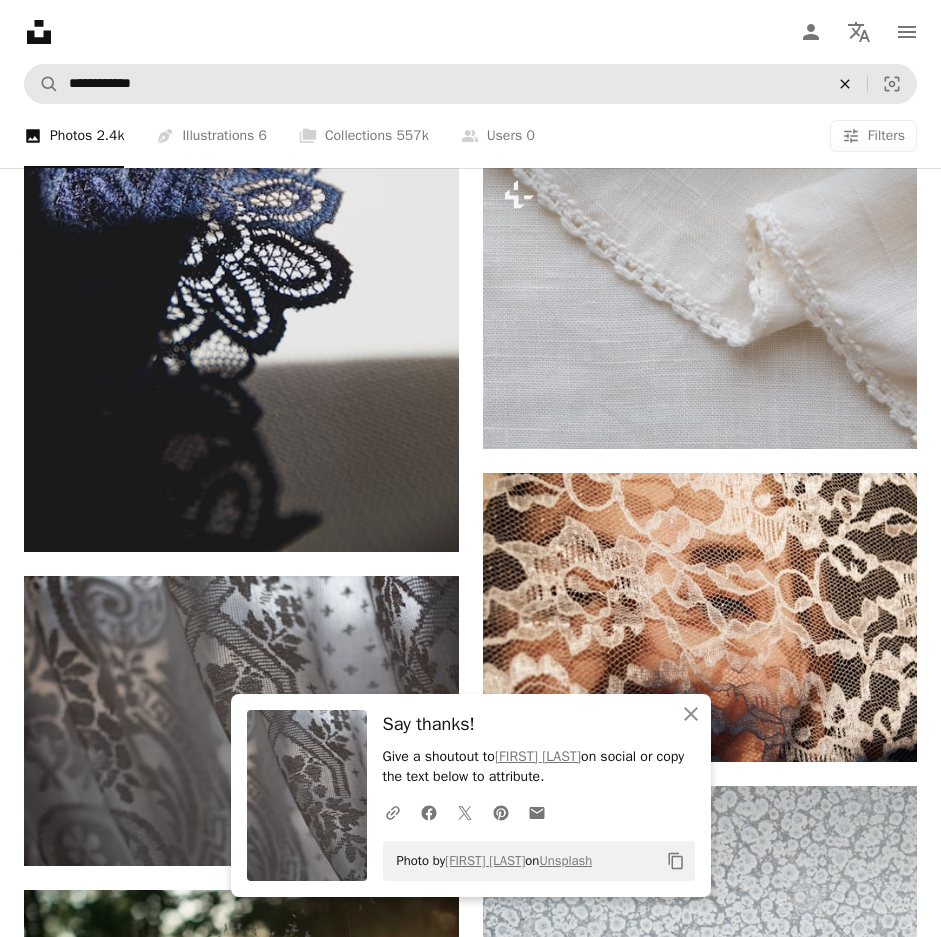 click on "An X shape" 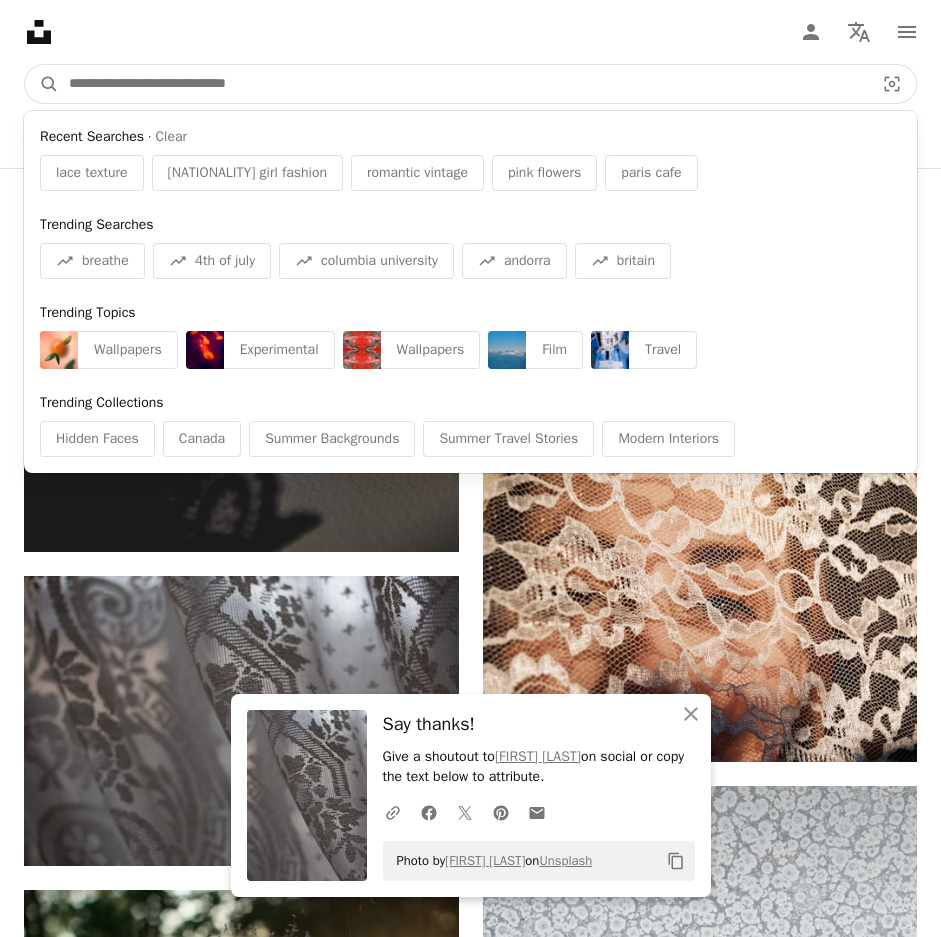 click at bounding box center [463, 84] 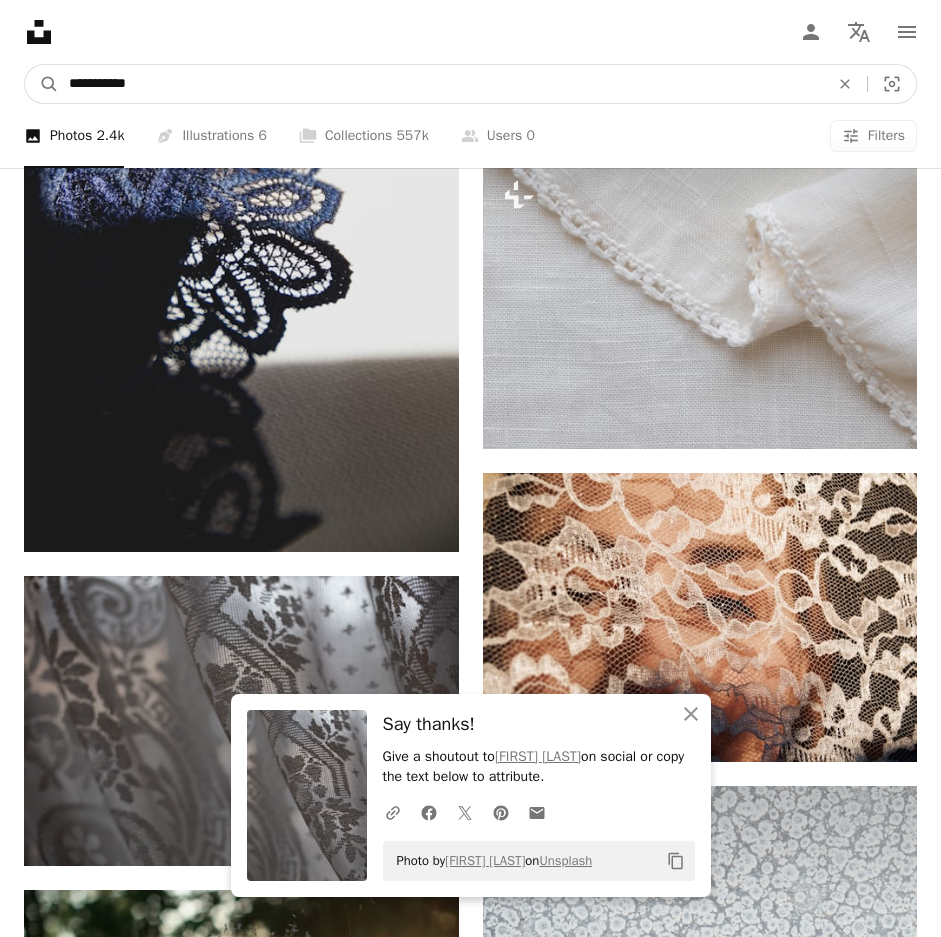type on "**********" 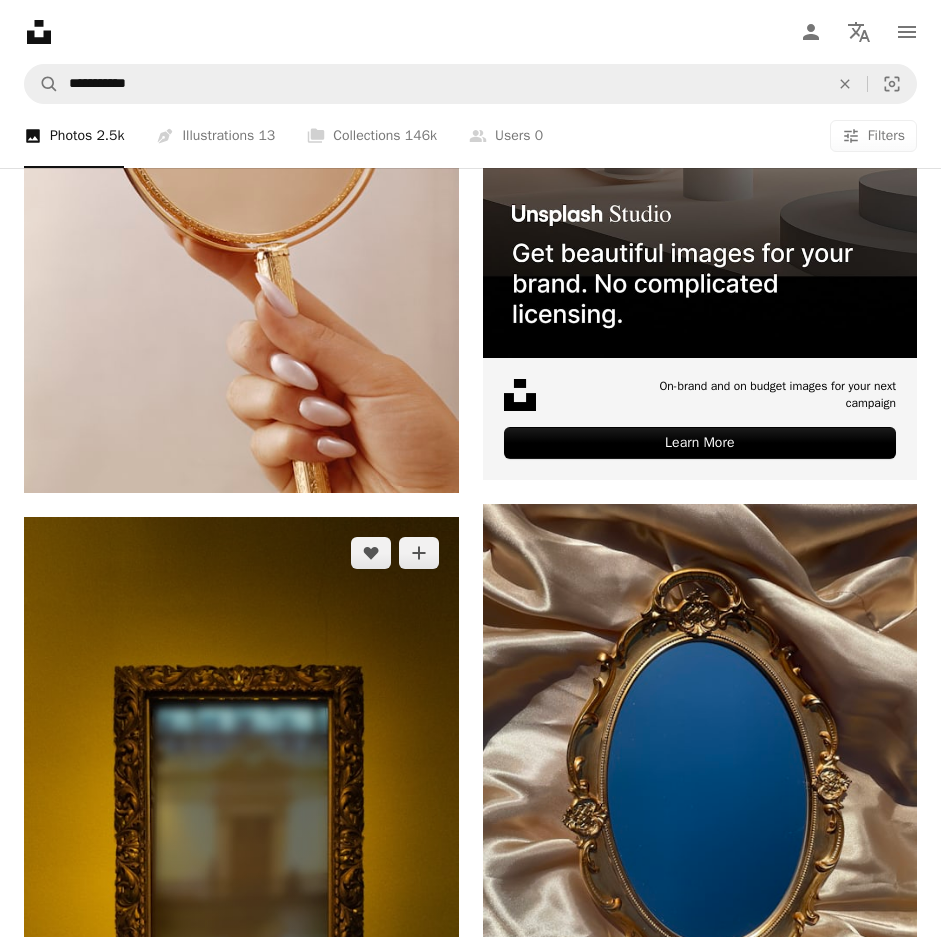 scroll, scrollTop: 800, scrollLeft: 0, axis: vertical 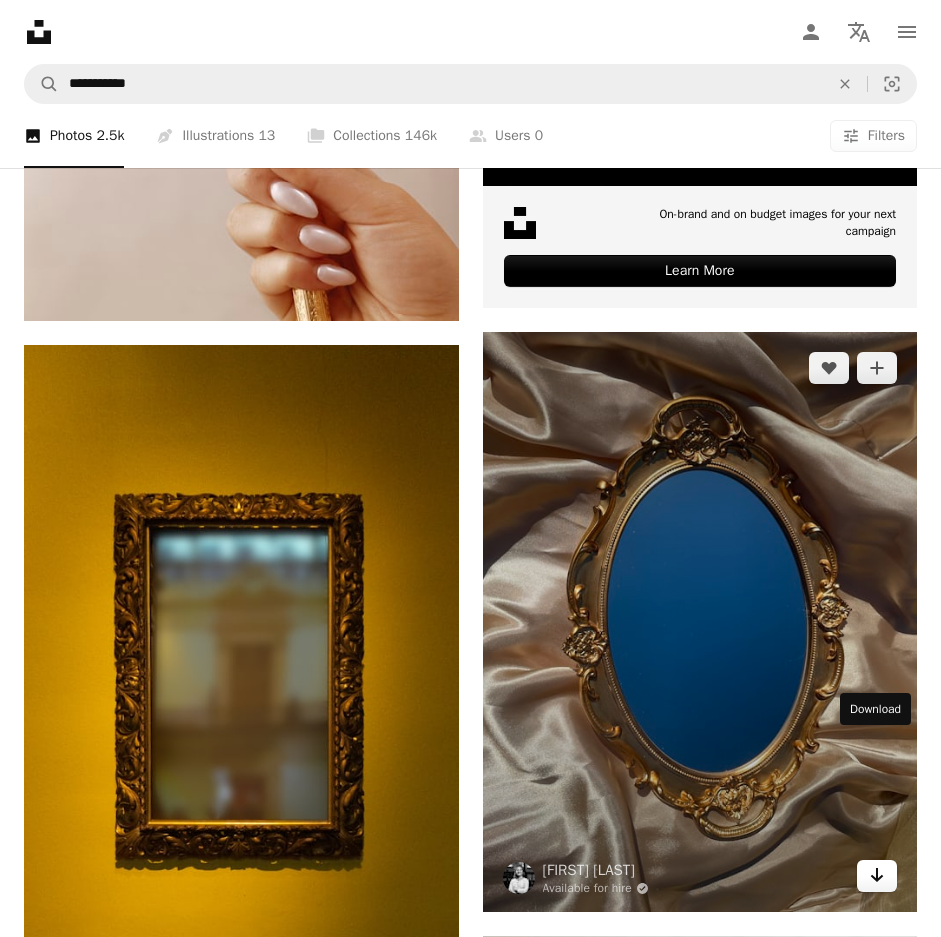 click on "Arrow pointing down" at bounding box center [877, 876] 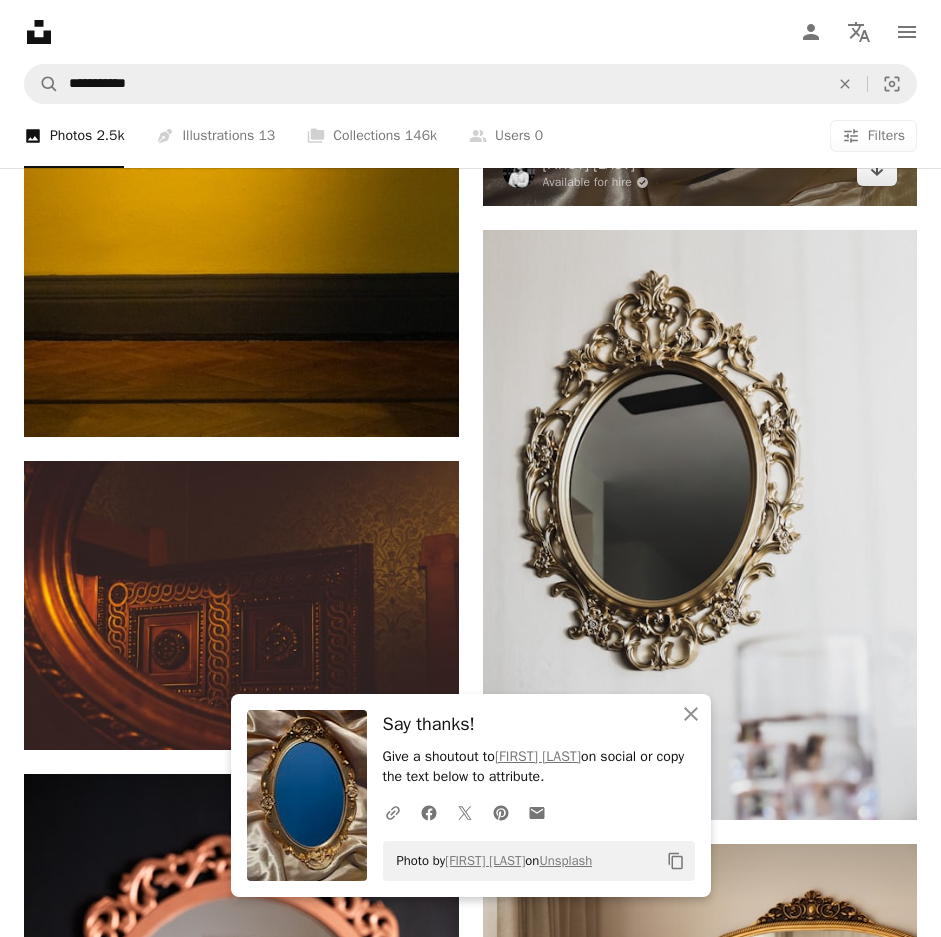 scroll, scrollTop: 1500, scrollLeft: 0, axis: vertical 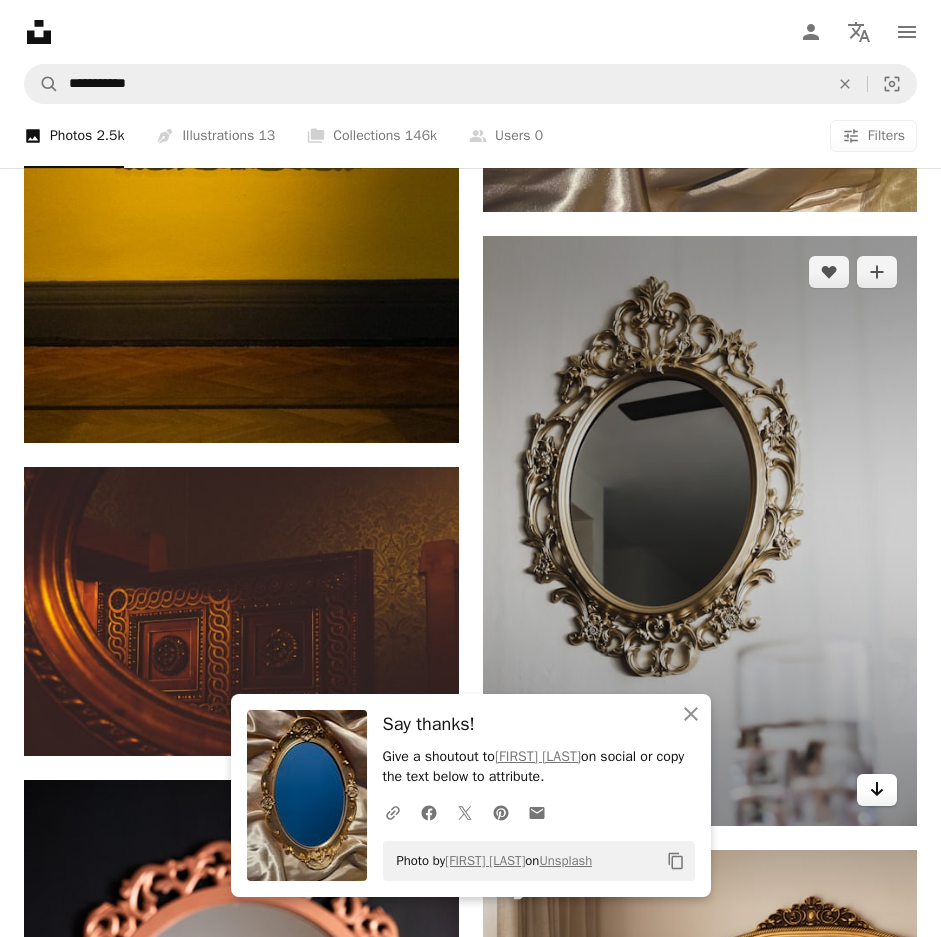 click on "Arrow pointing down" 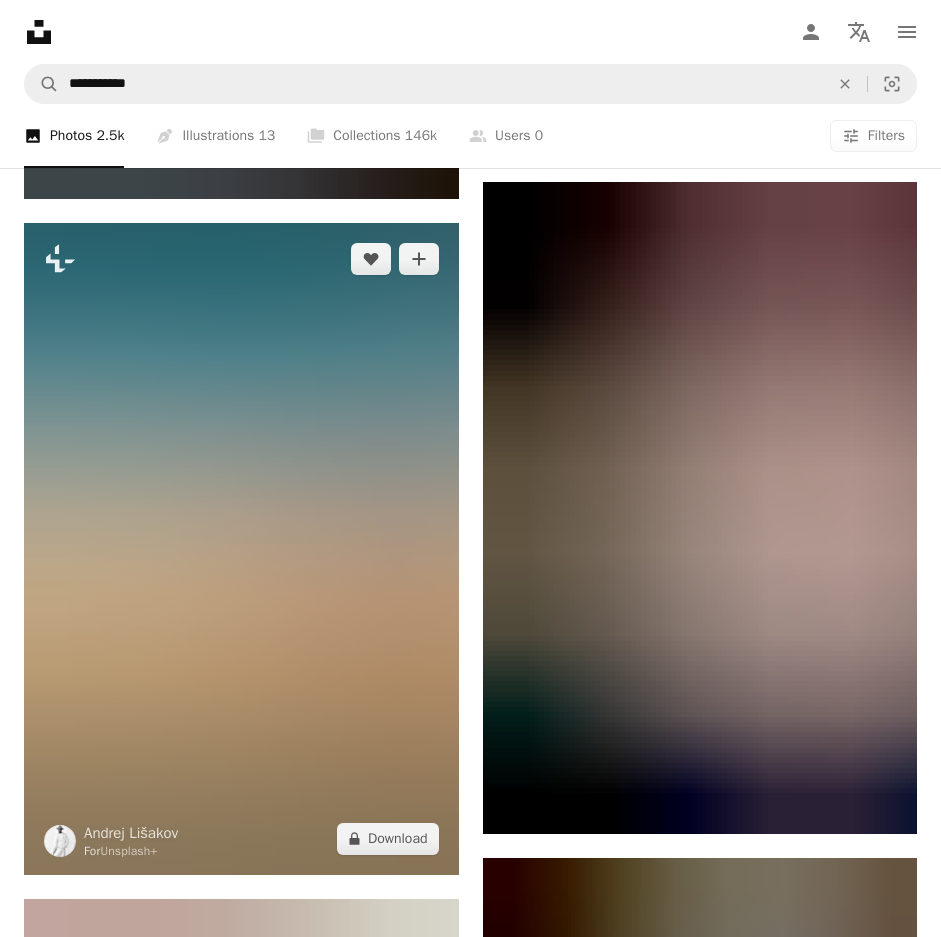 scroll, scrollTop: 5500, scrollLeft: 0, axis: vertical 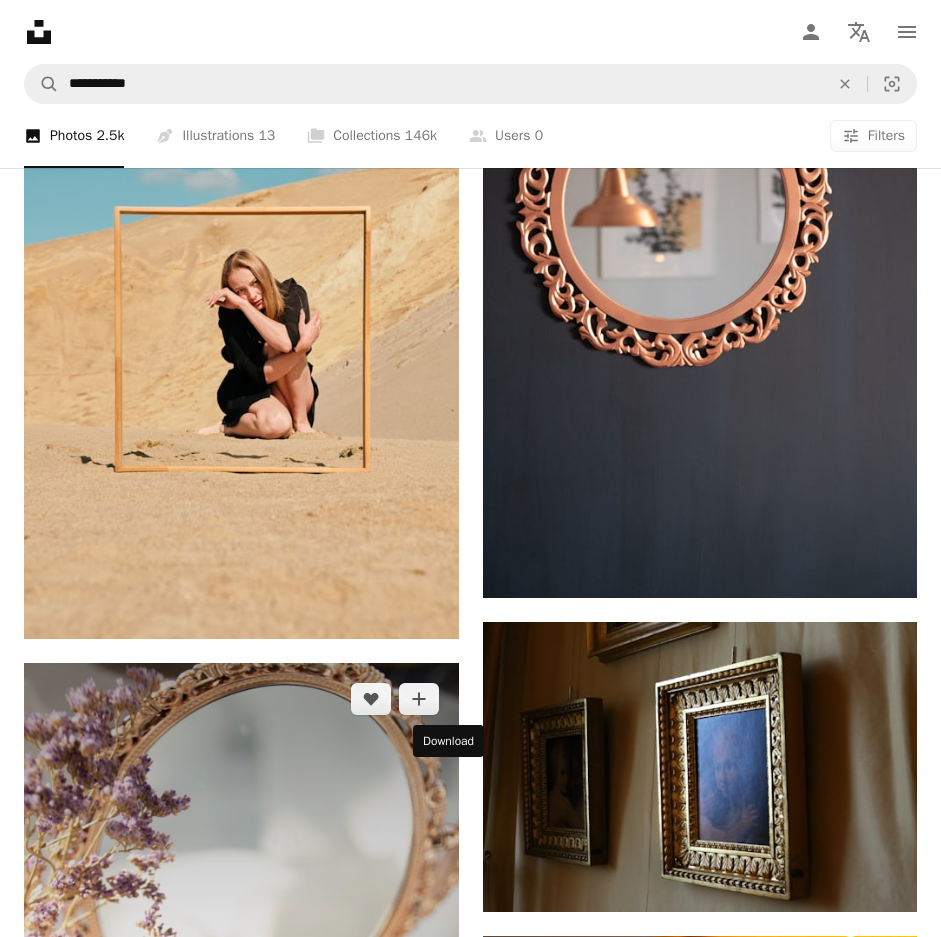 click on "Arrow pointing down" 